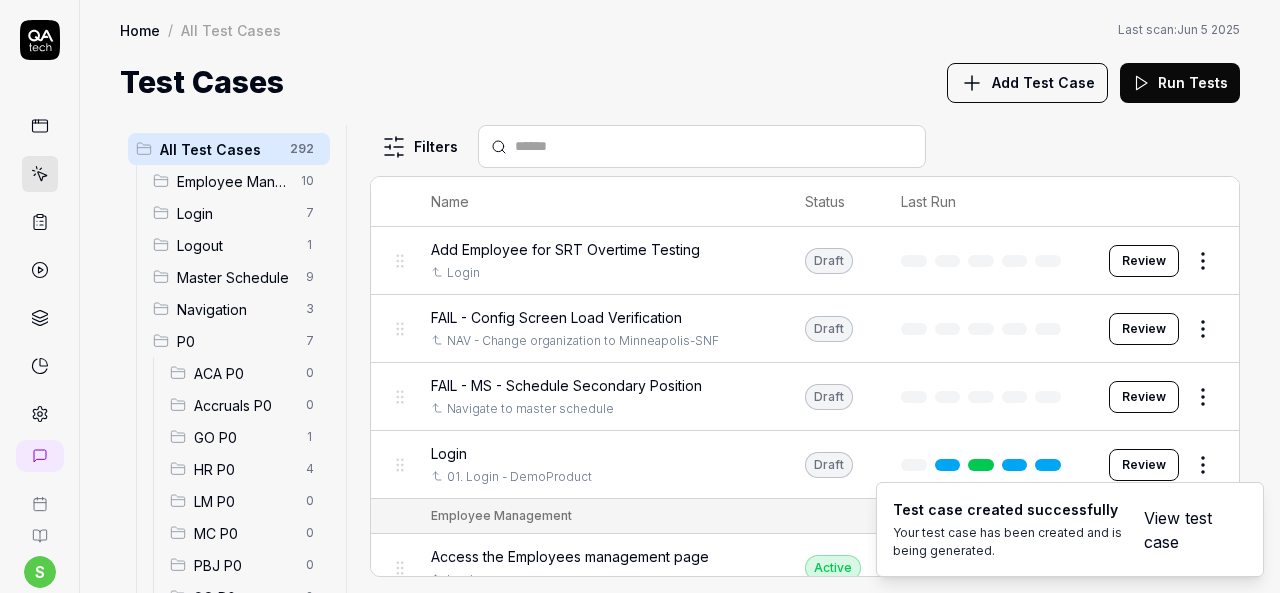 scroll, scrollTop: 0, scrollLeft: 0, axis: both 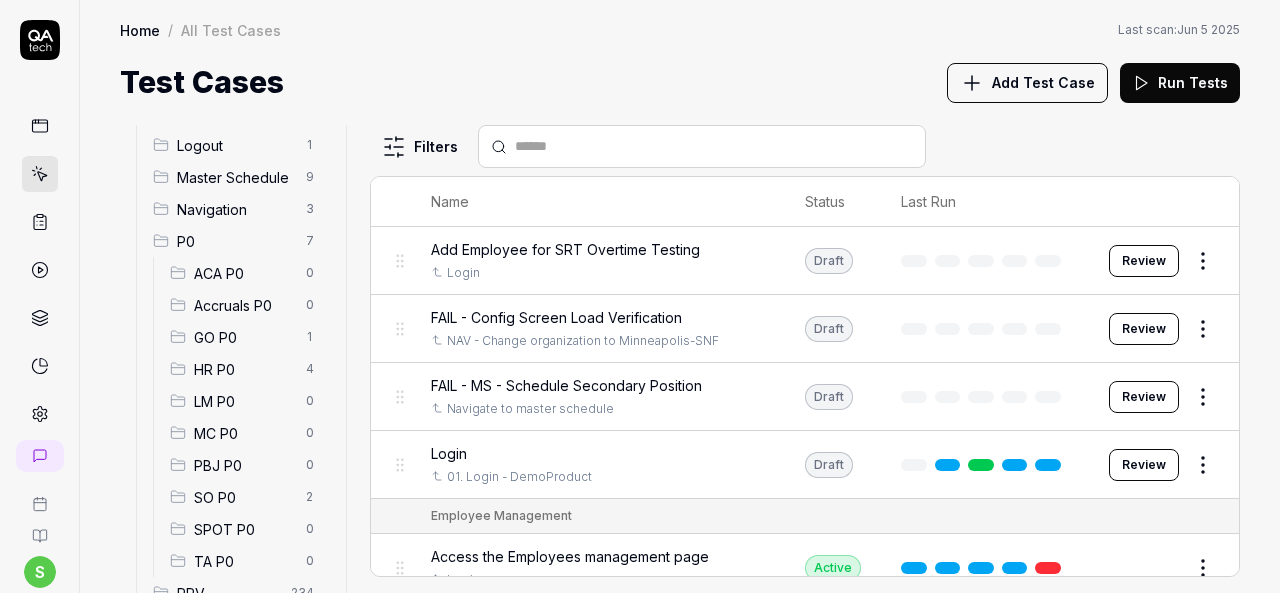 click on "HR P0" at bounding box center (244, 369) 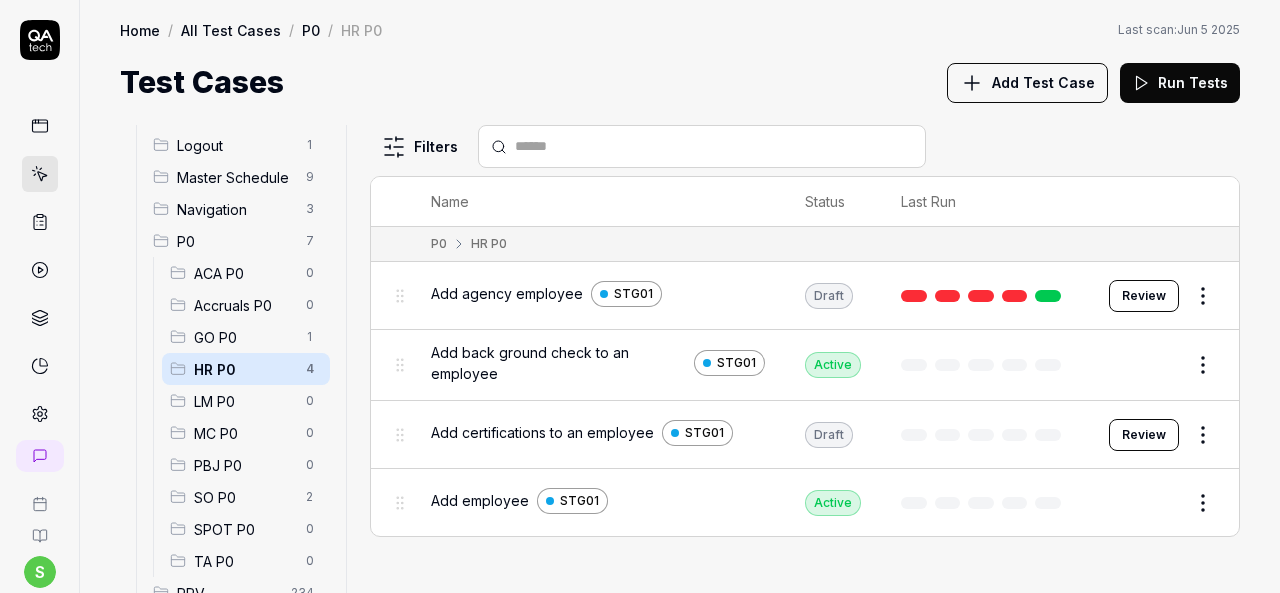 click on "Review" at bounding box center (1144, 435) 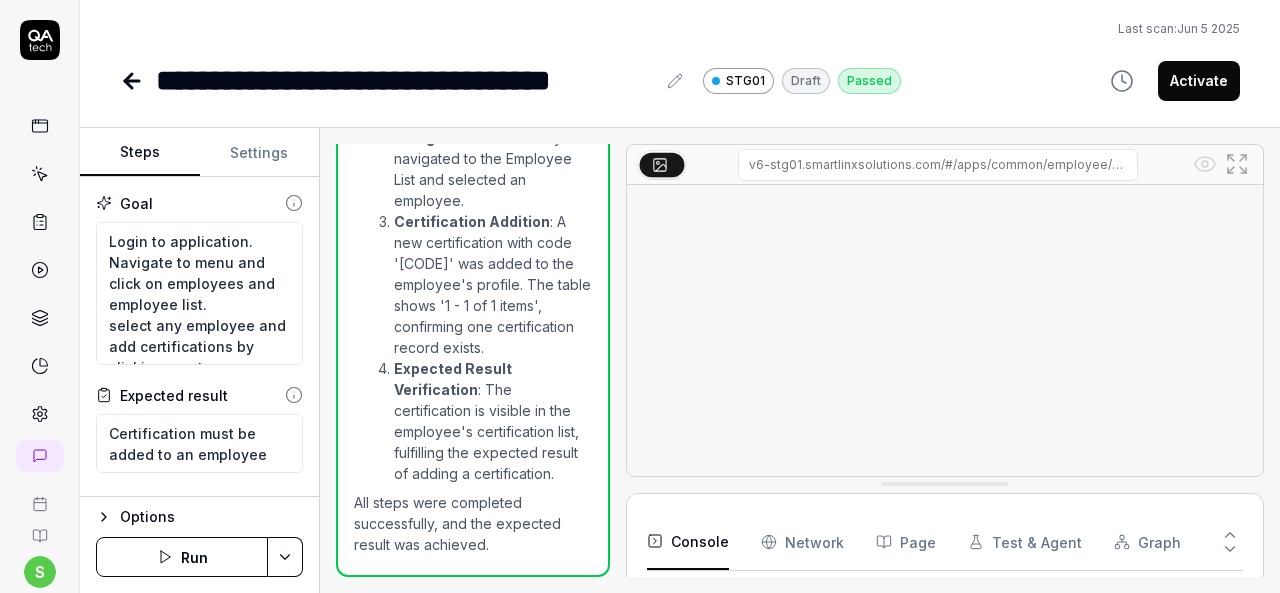scroll, scrollTop: 1793, scrollLeft: 0, axis: vertical 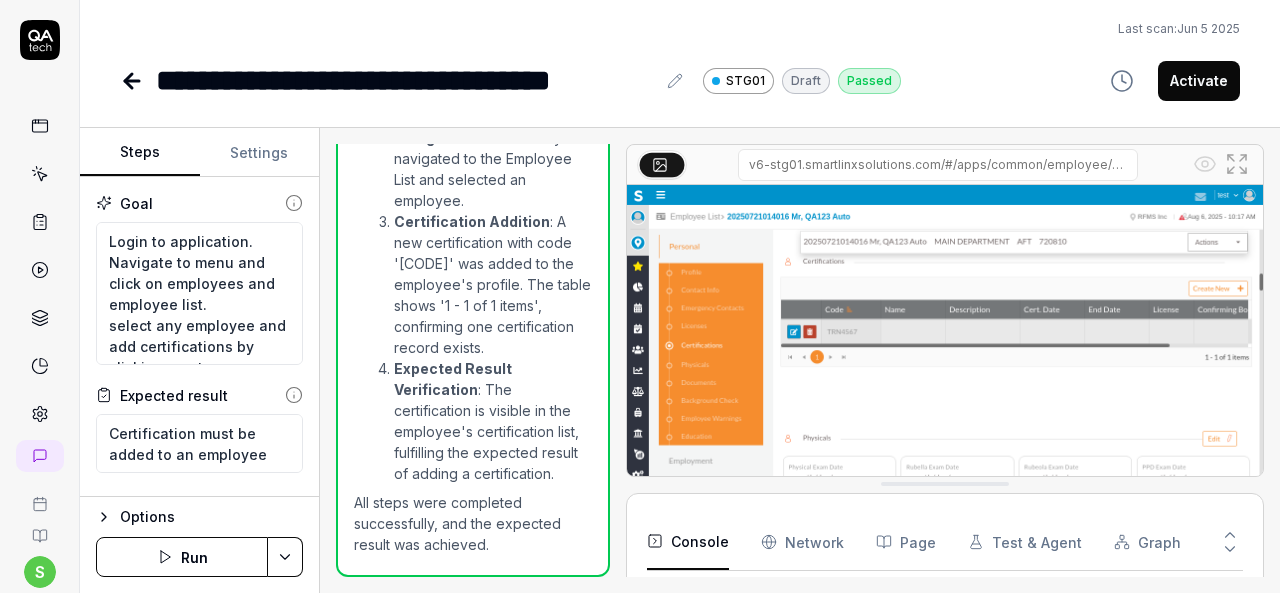 click on "Activate" at bounding box center [1199, 81] 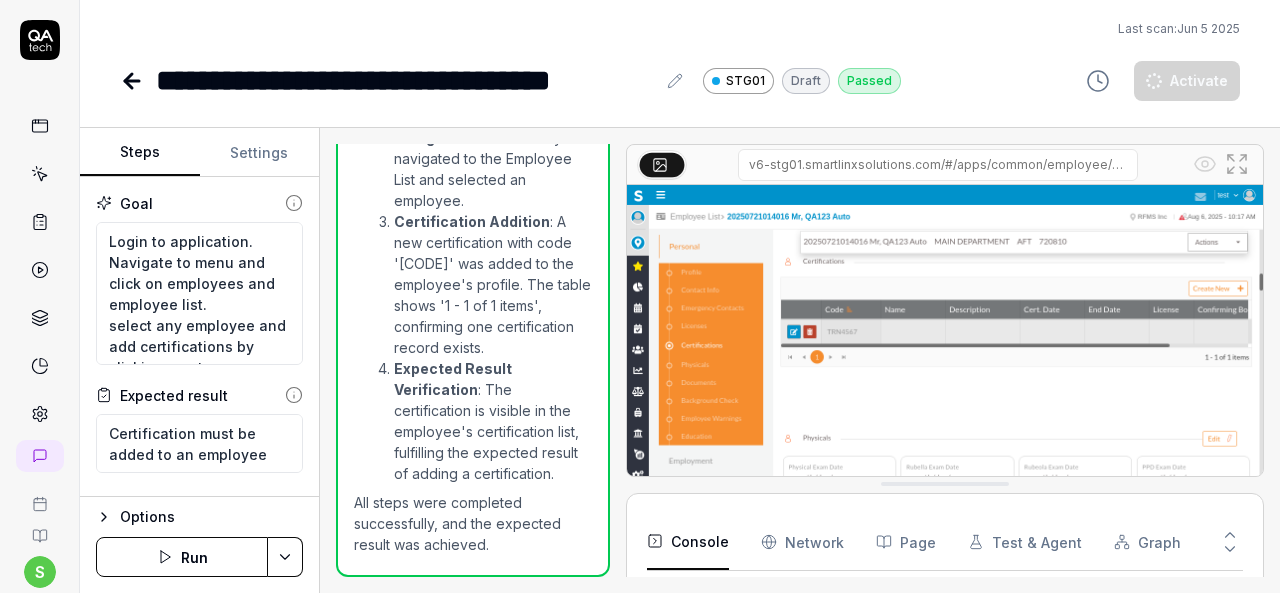 scroll, scrollTop: 382, scrollLeft: 0, axis: vertical 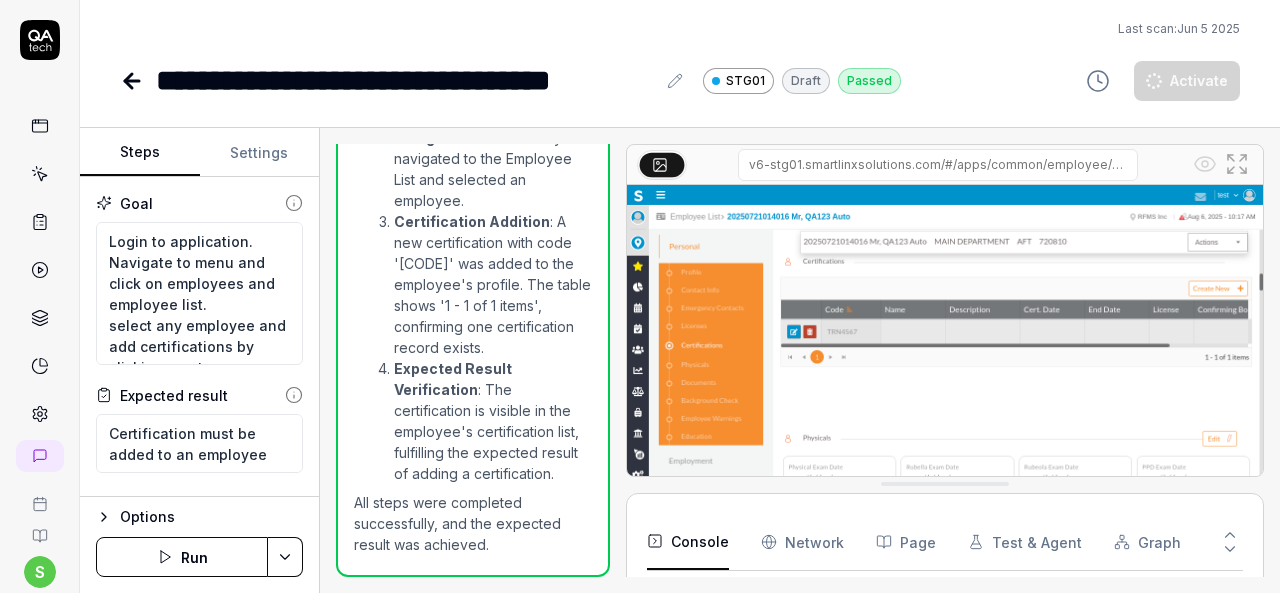 click 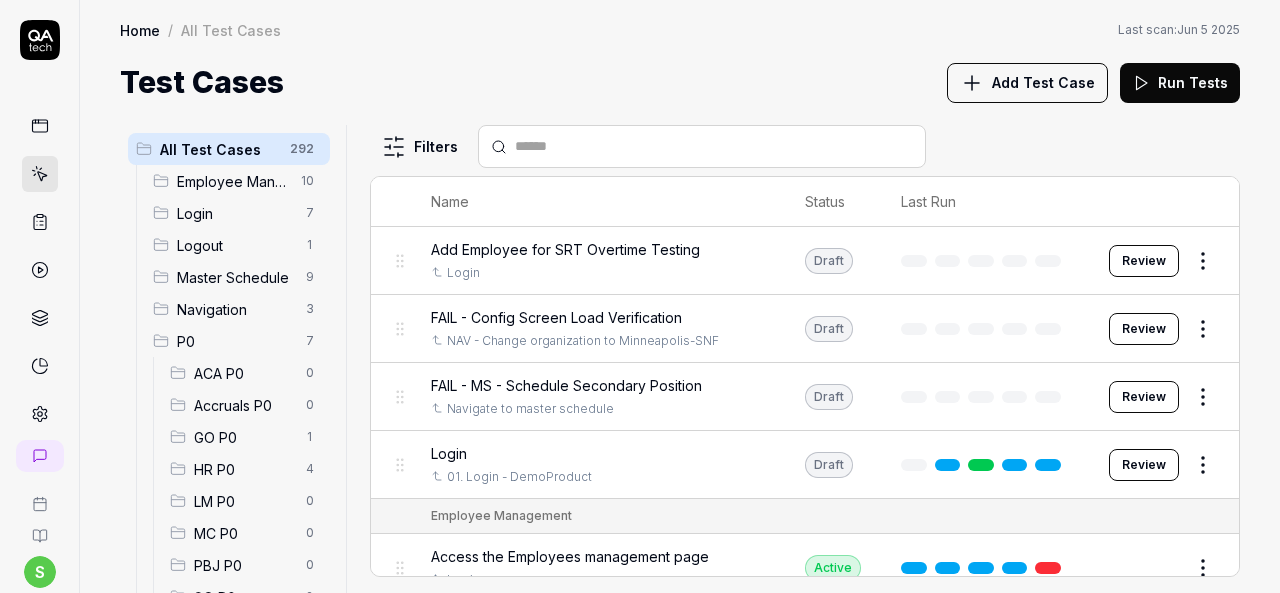 click on "HR P0" at bounding box center [244, 469] 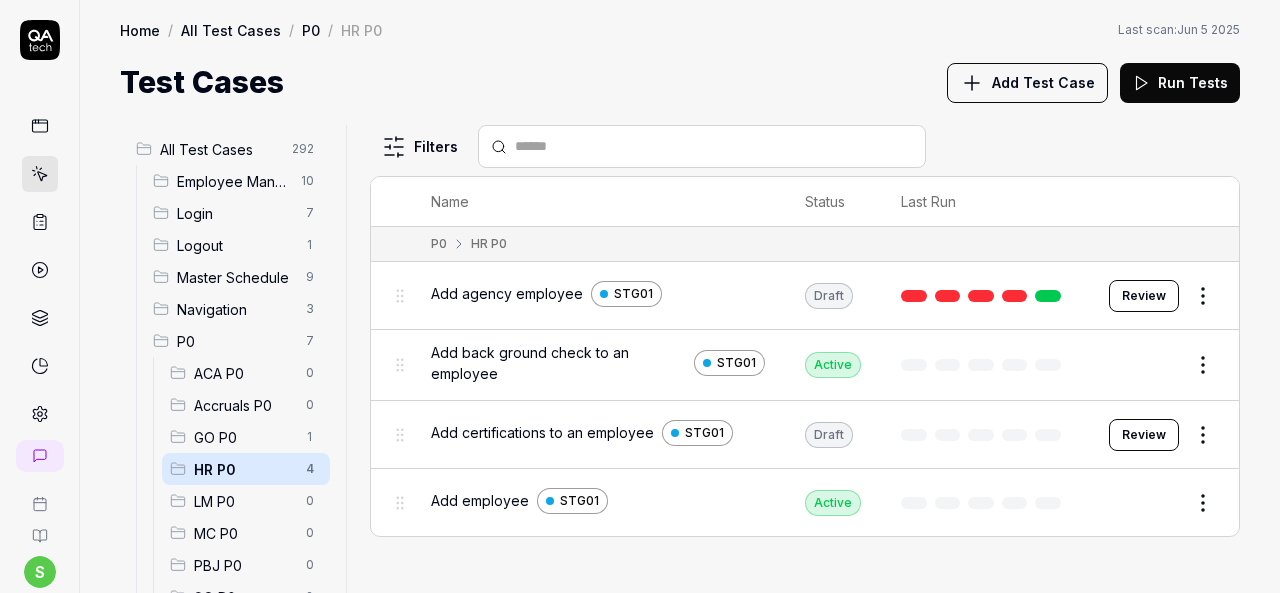 click on "Review" at bounding box center [1144, 296] 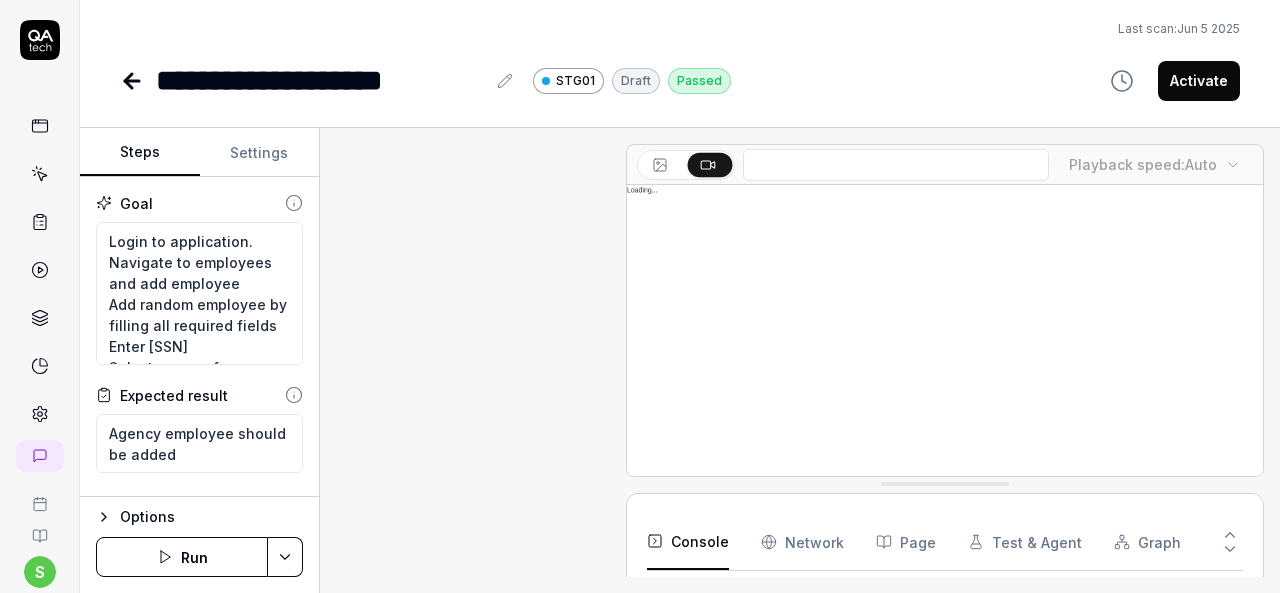 click on "Activate" at bounding box center (1199, 81) 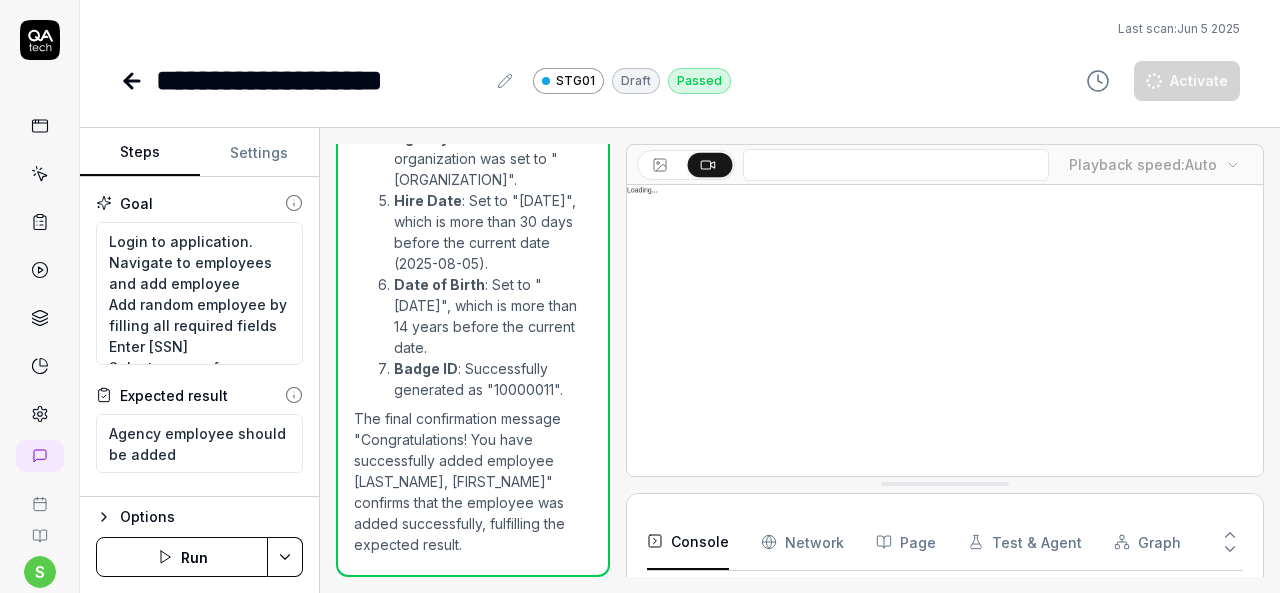 scroll, scrollTop: 3919, scrollLeft: 0, axis: vertical 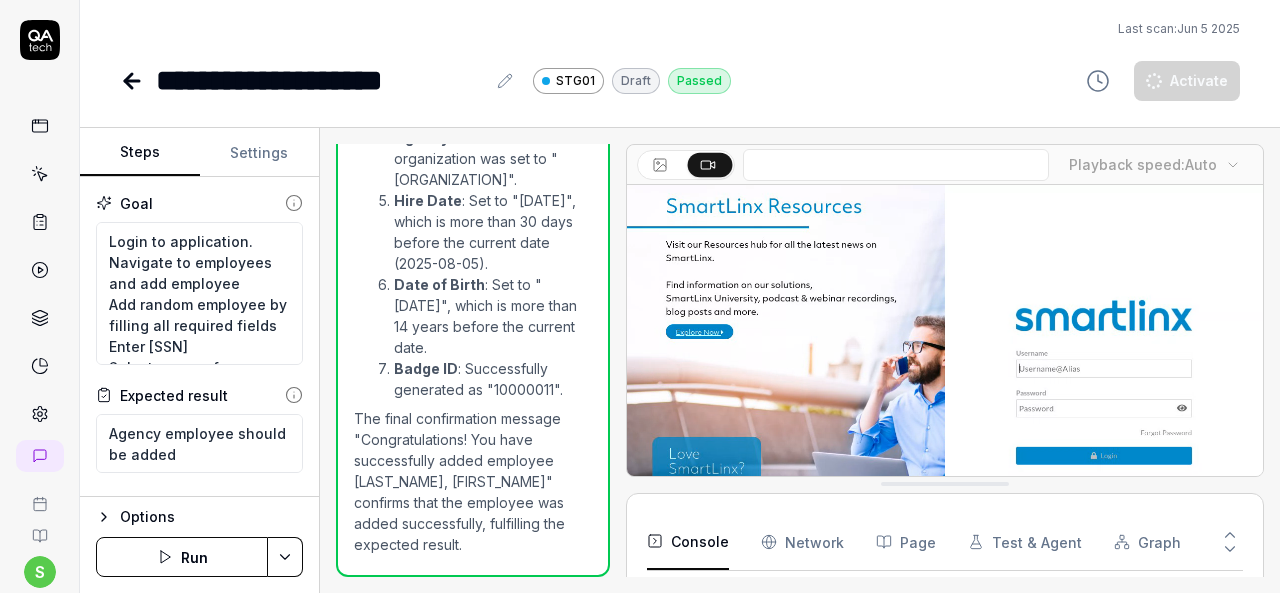 click 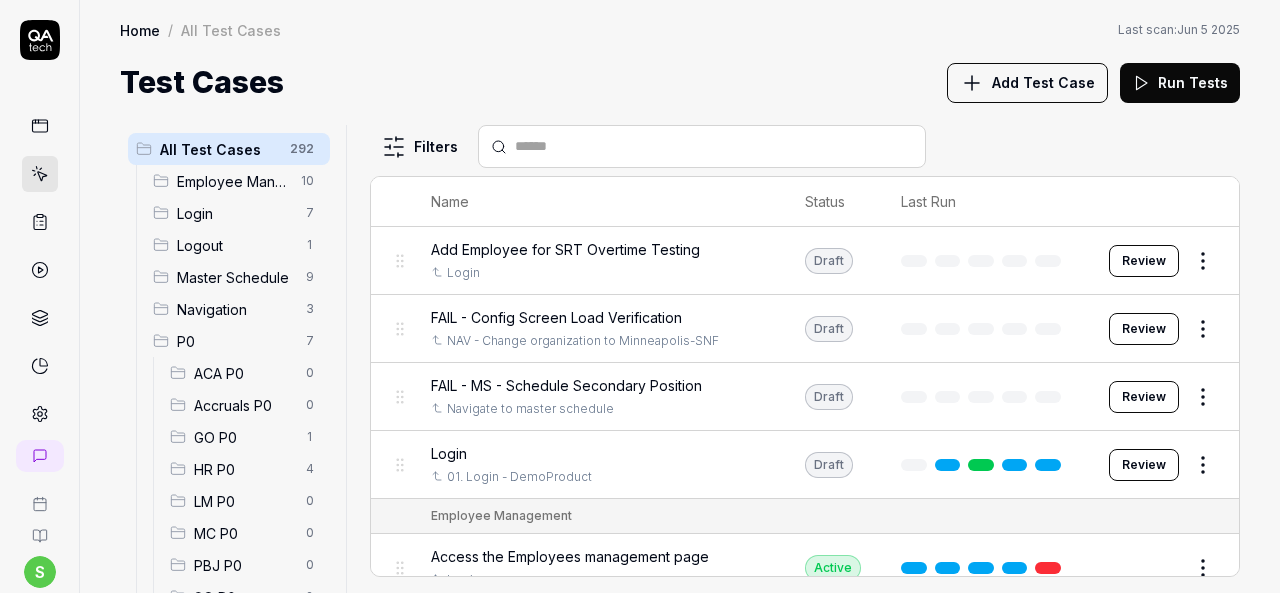click on "HR P0" at bounding box center (244, 469) 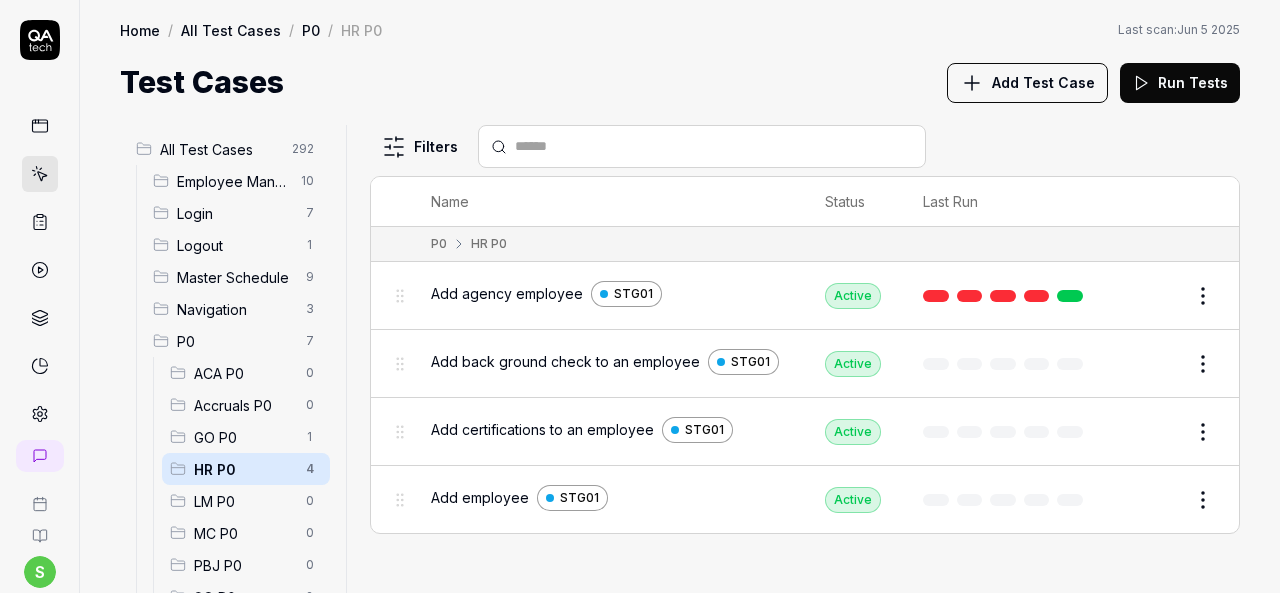 click on "Add Test Case" at bounding box center [1043, 82] 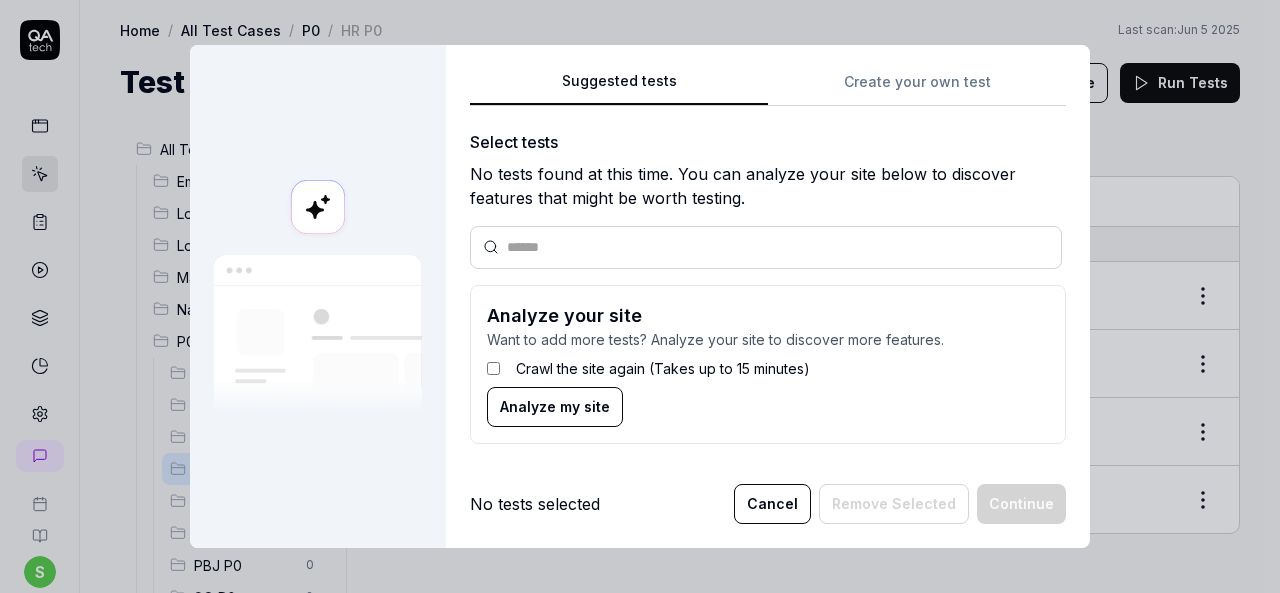click on "Suggested tests Create your own test Select tests No tests found at this time. You can analyze your site below to discover features that might be worth testing. Analyze your site Want to add more tests? Analyze your site to discover more features. Crawl the site again (Takes up to 15 minutes) Analyze my site" at bounding box center (768, 264) 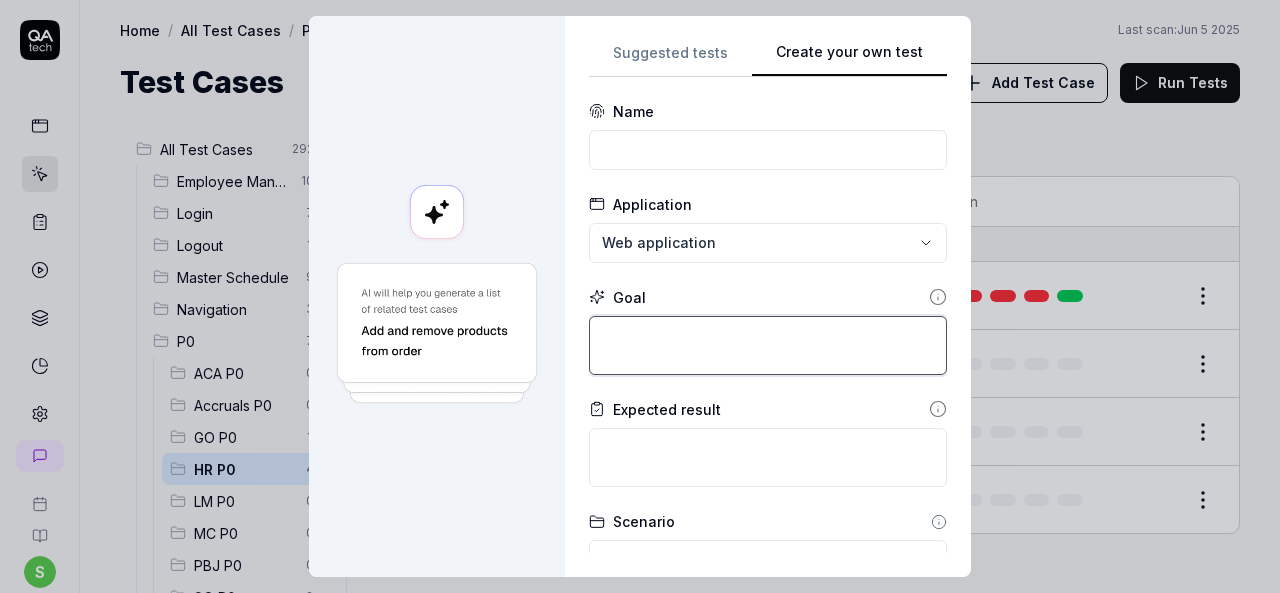 click at bounding box center [768, 345] 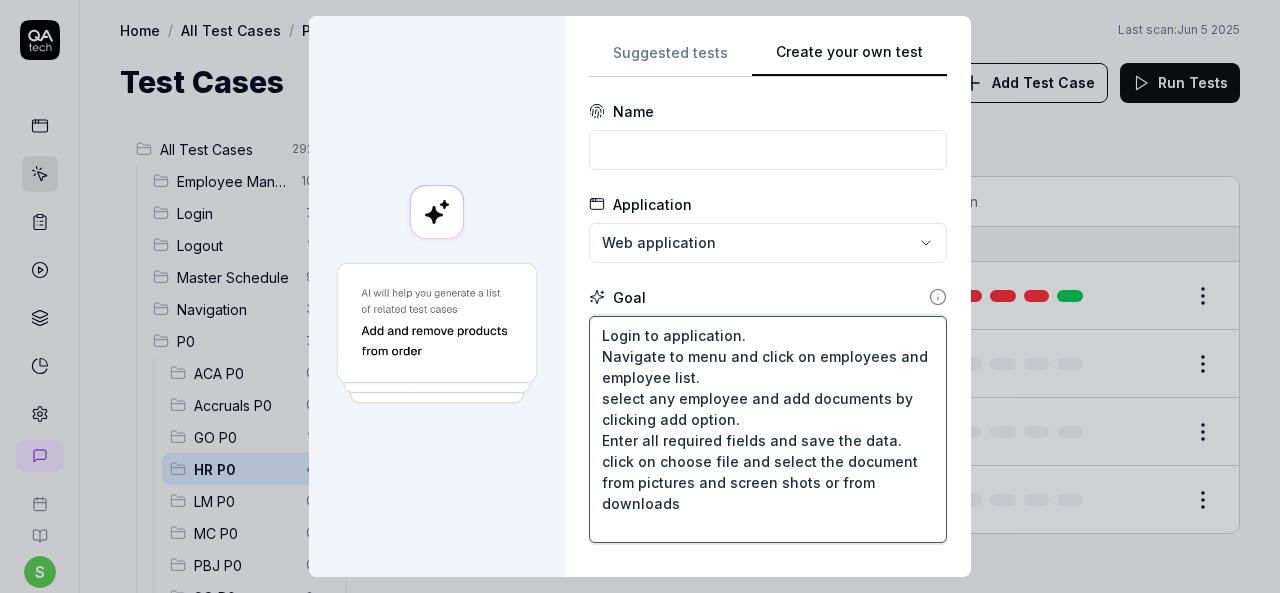 type on "Login to application.
Navigate to menu and click on employees and employee list.
select any employee and add documents by clicking add option.
Enter all required fields and save the data.
click on choose file and select the document from pictures and screen shots or from downloads" 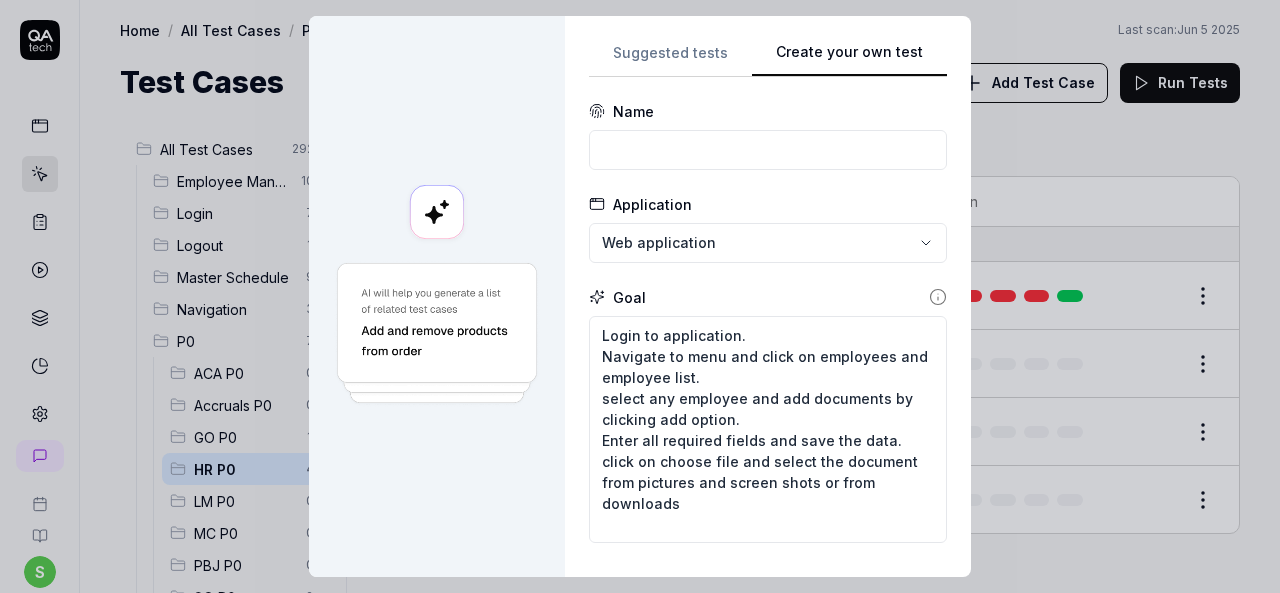 click on "**********" at bounding box center (640, 296) 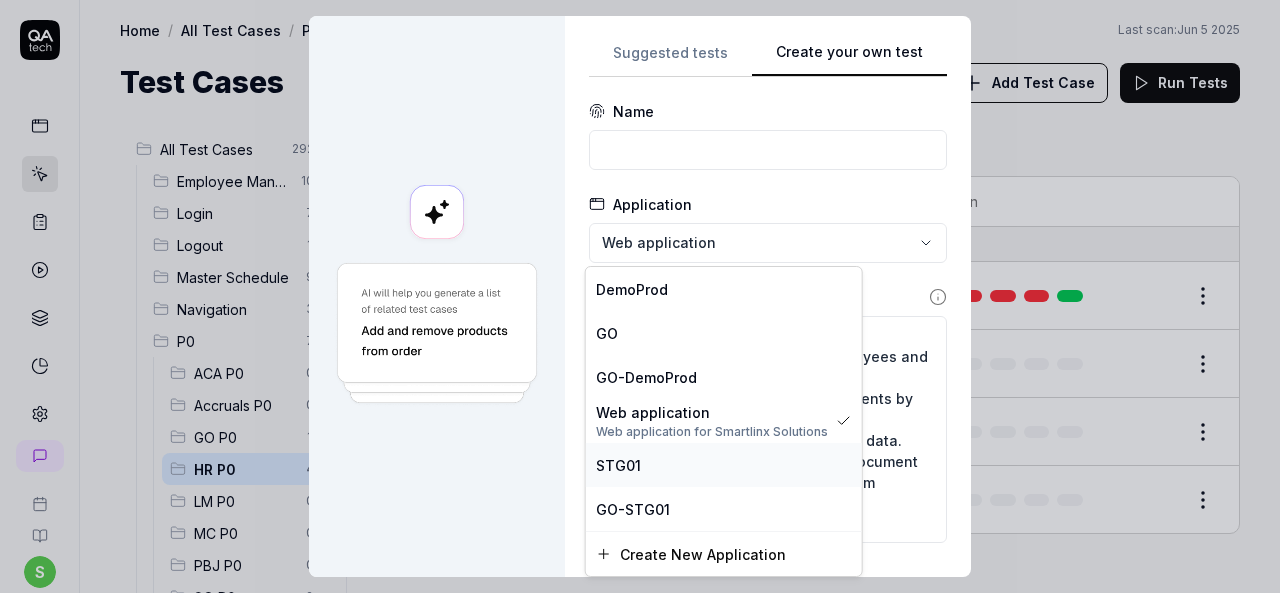 click on "STG01" at bounding box center (724, 465) 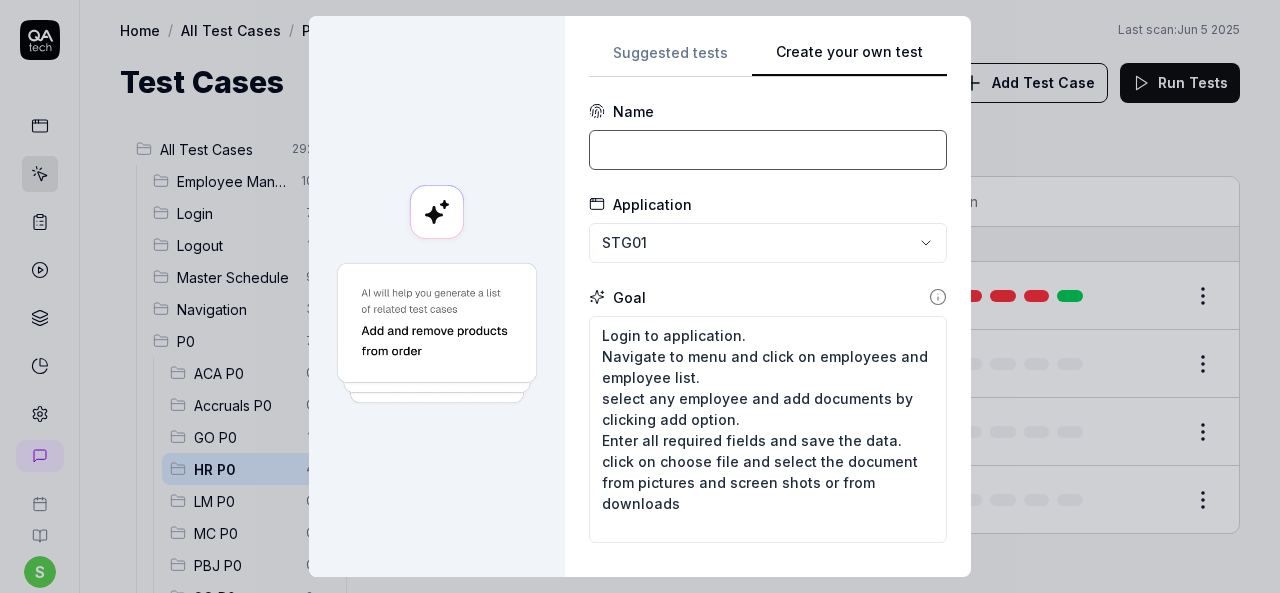 click at bounding box center [768, 150] 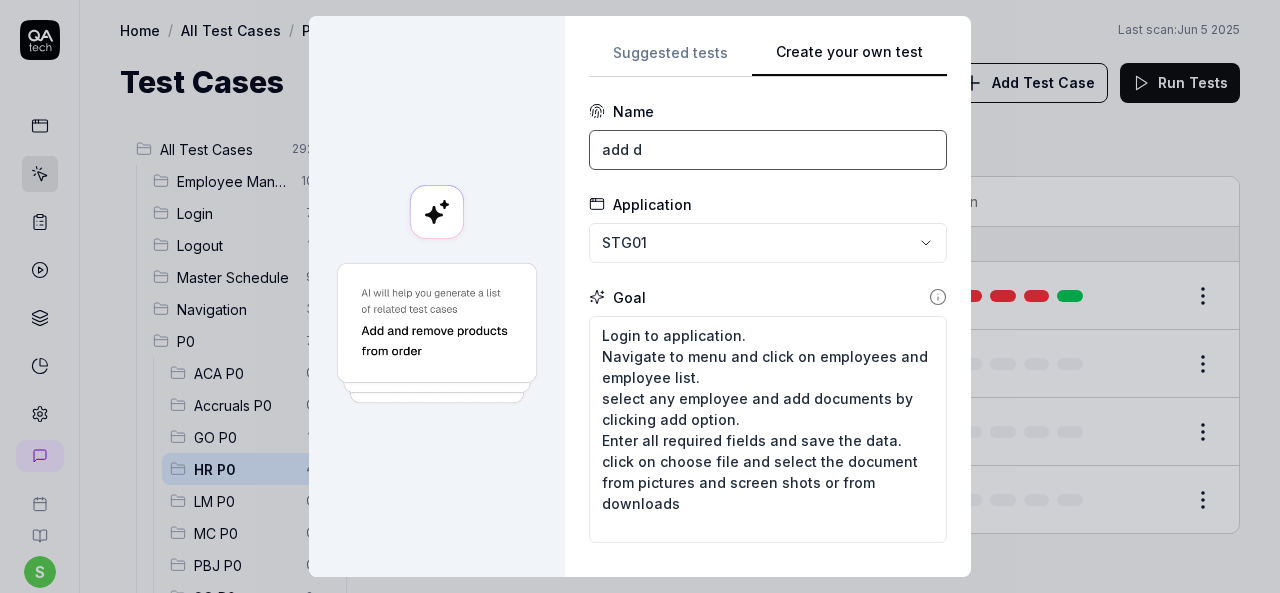type on "Add documents to an employee" 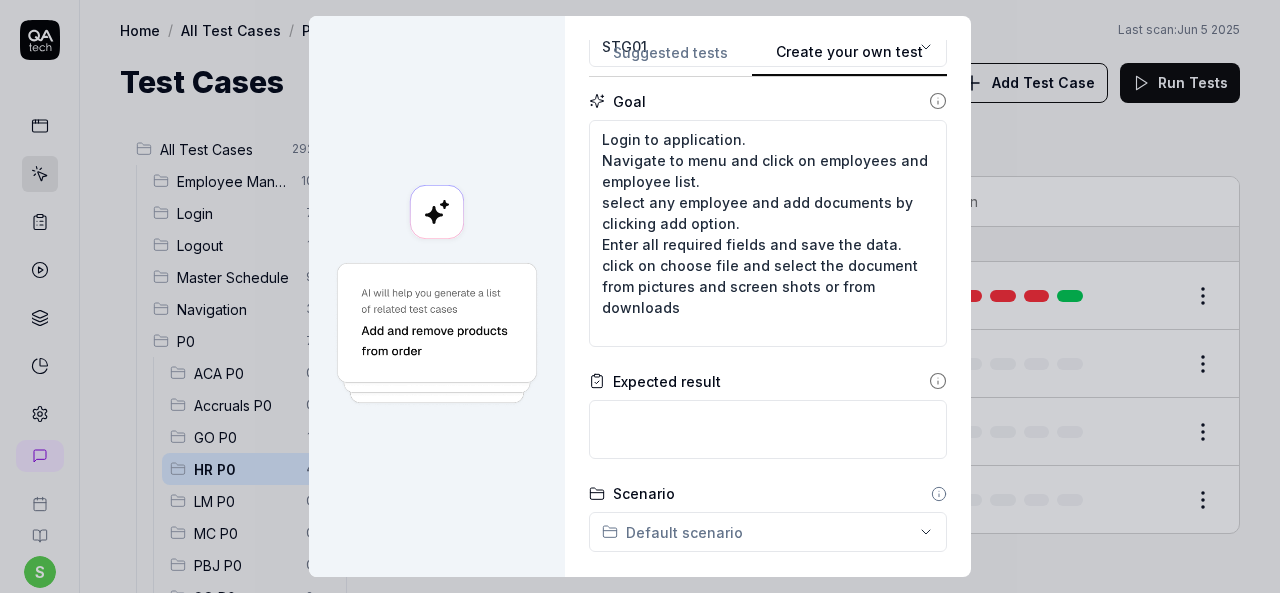scroll, scrollTop: 200, scrollLeft: 0, axis: vertical 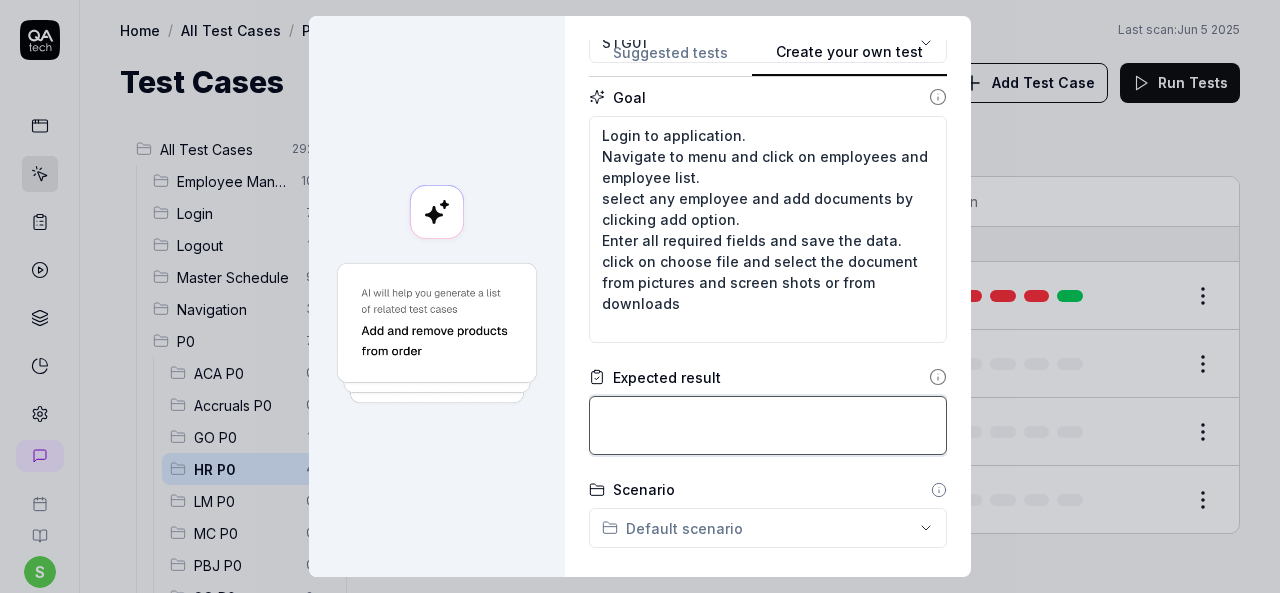 click at bounding box center (768, 425) 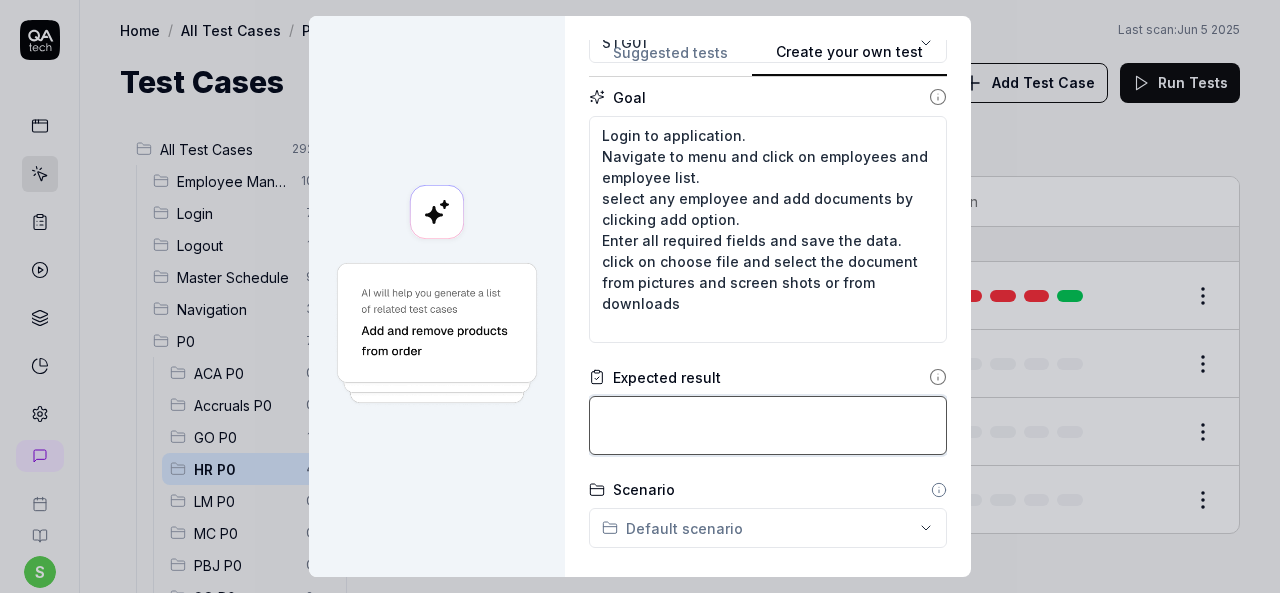 paste on "Documents should be added to an employee successfully" 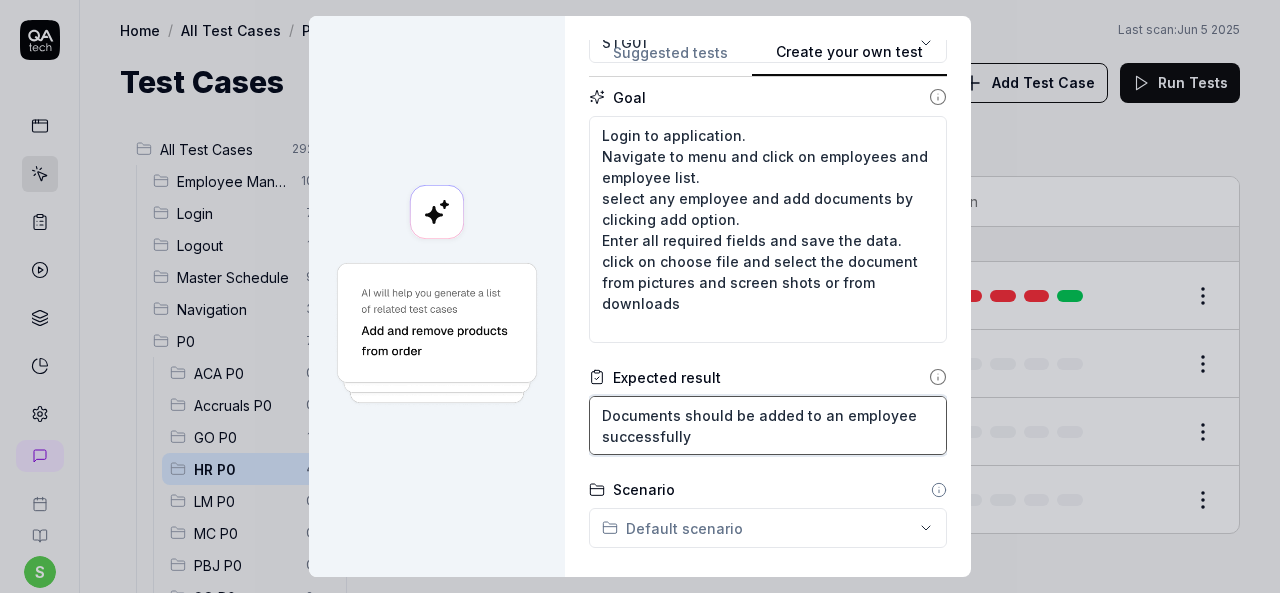 scroll, scrollTop: 400, scrollLeft: 0, axis: vertical 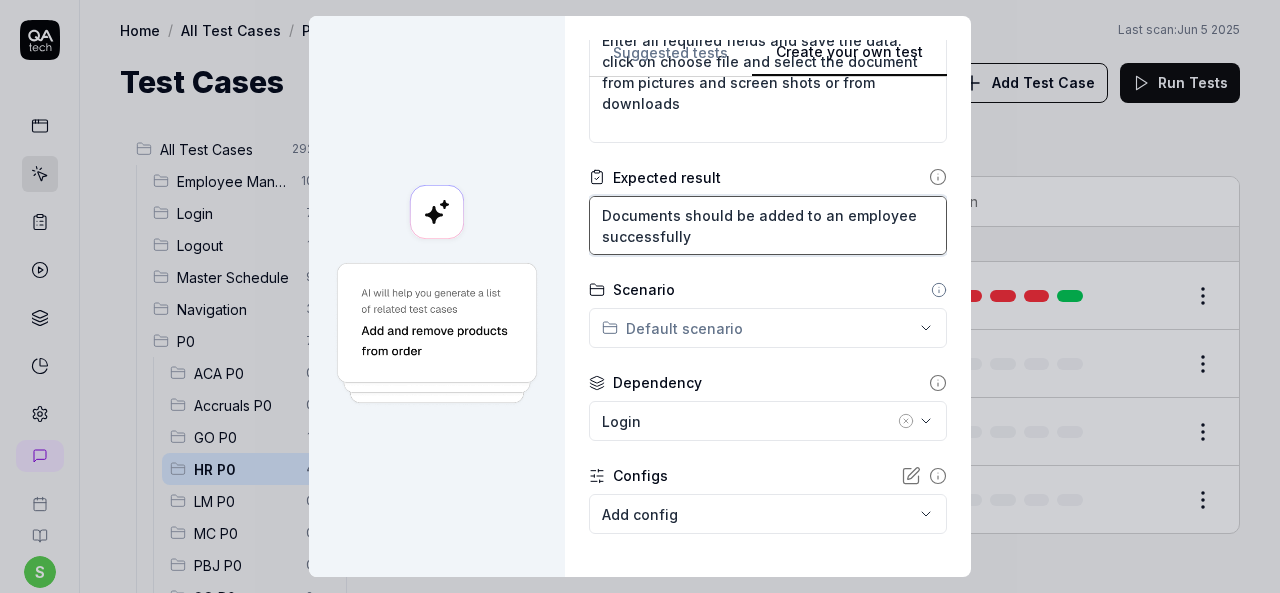 type on "Documents should be added to an employee successfully" 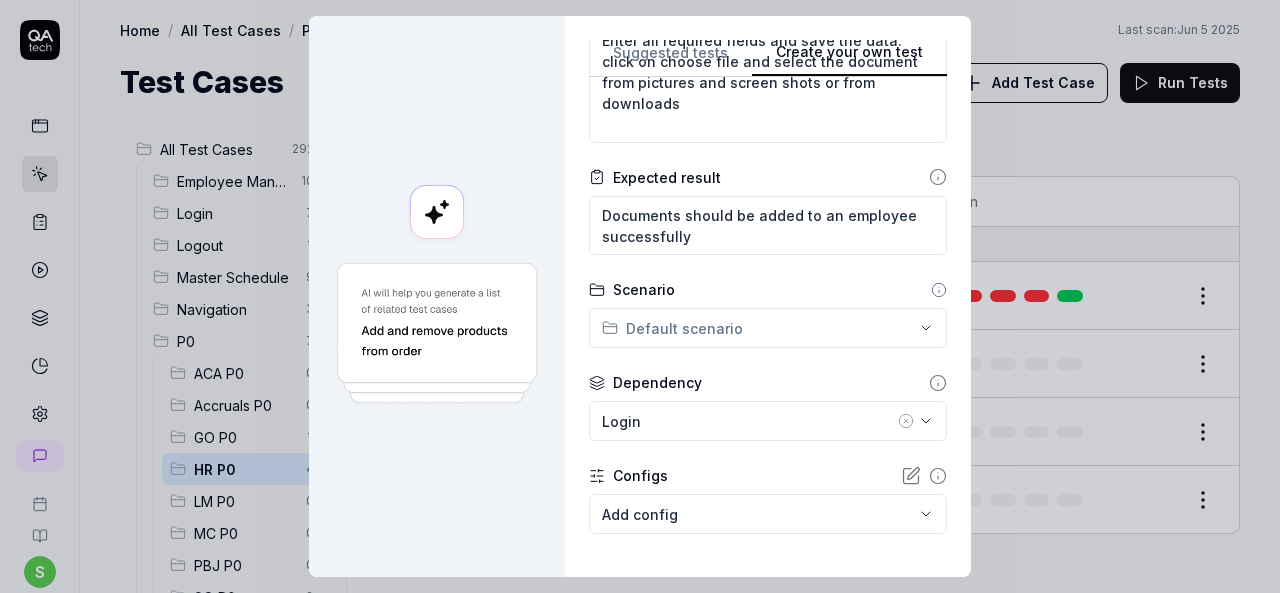click on "**********" at bounding box center [640, 296] 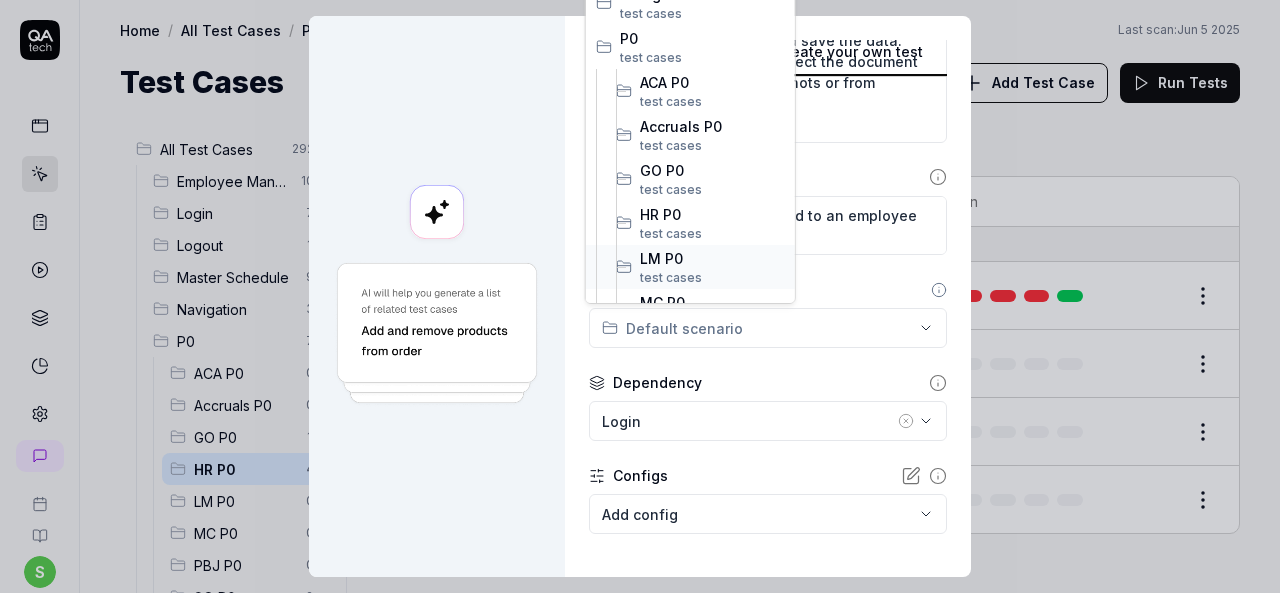 scroll, scrollTop: 200, scrollLeft: 0, axis: vertical 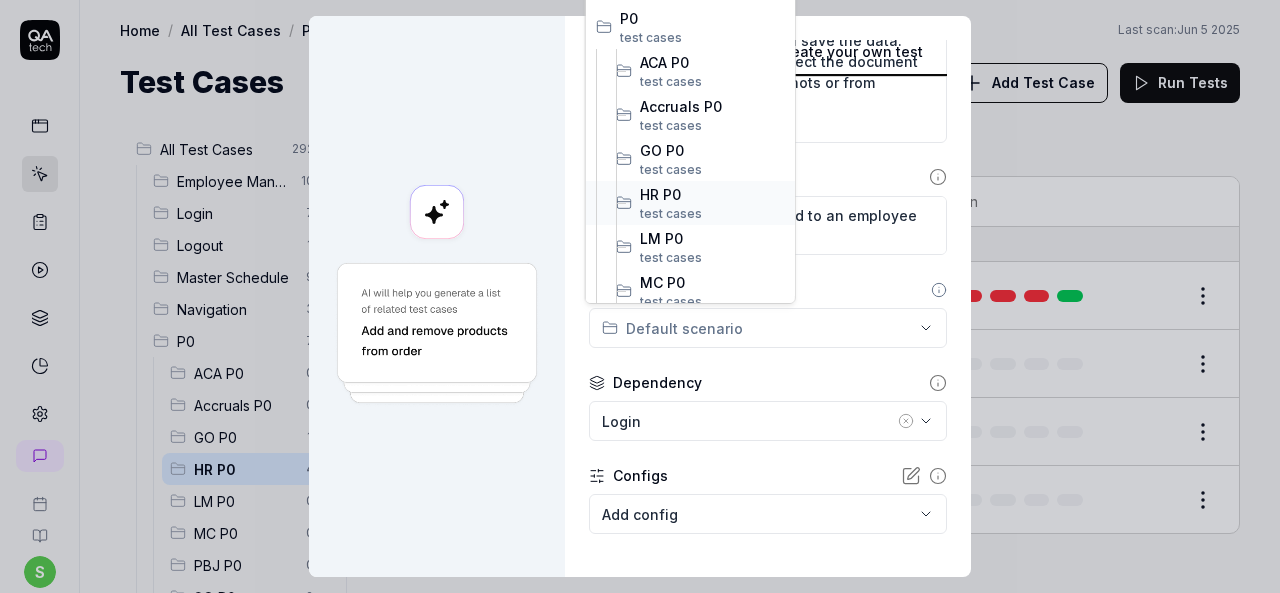 click on "HR P0" at bounding box center [712, 194] 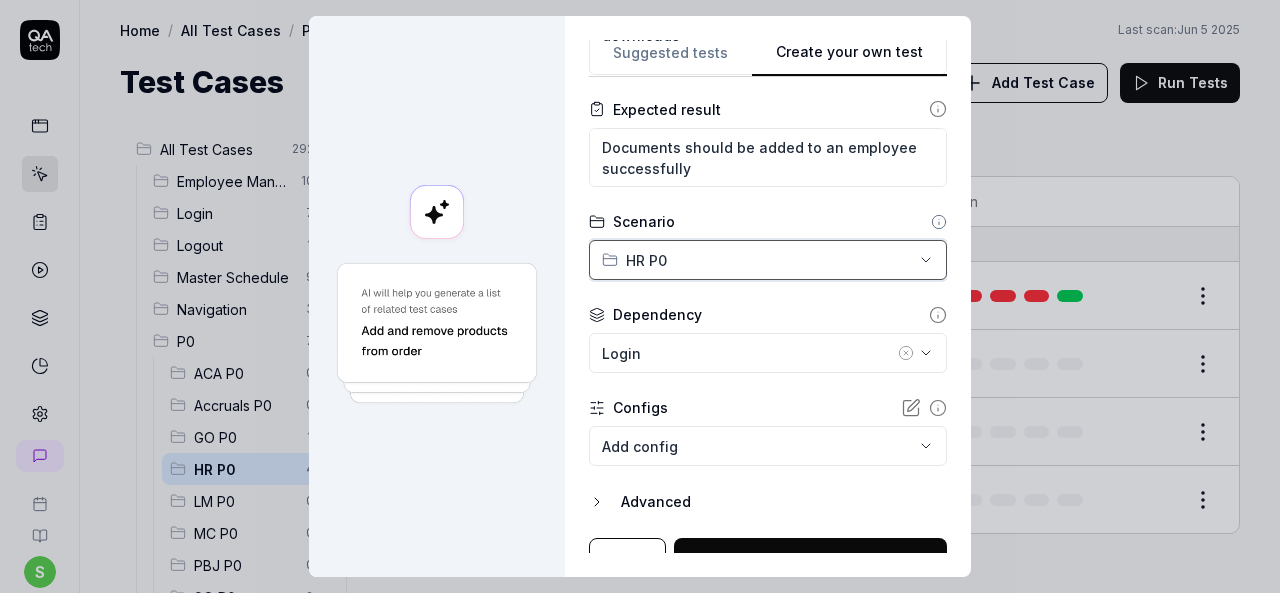 scroll, scrollTop: 492, scrollLeft: 0, axis: vertical 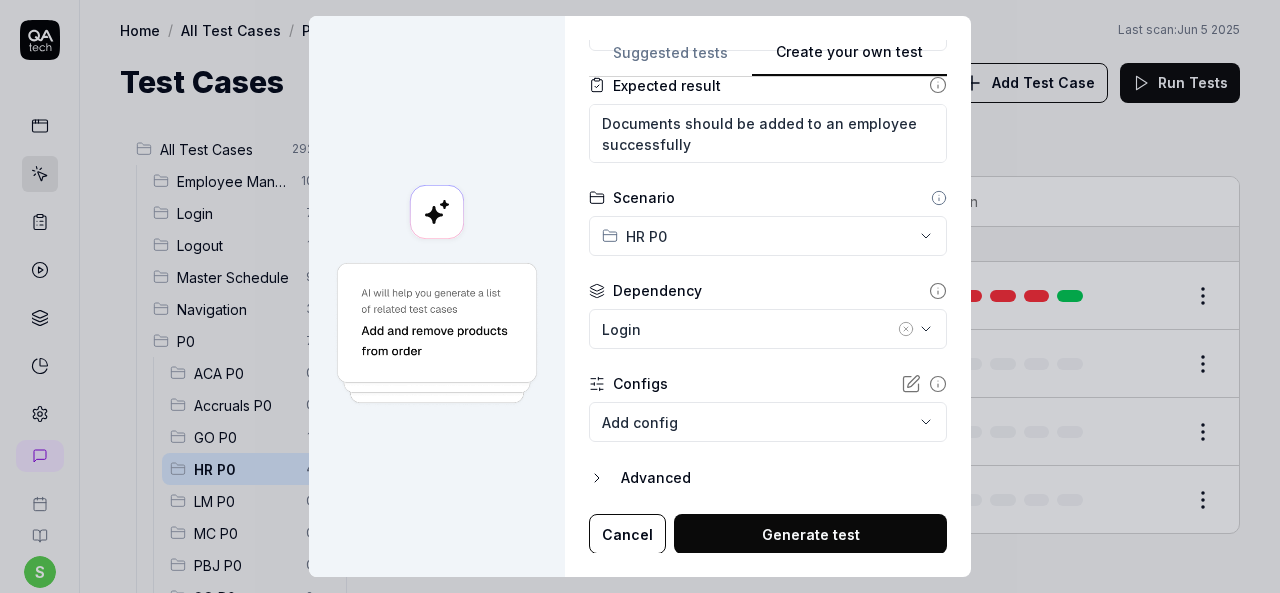 click 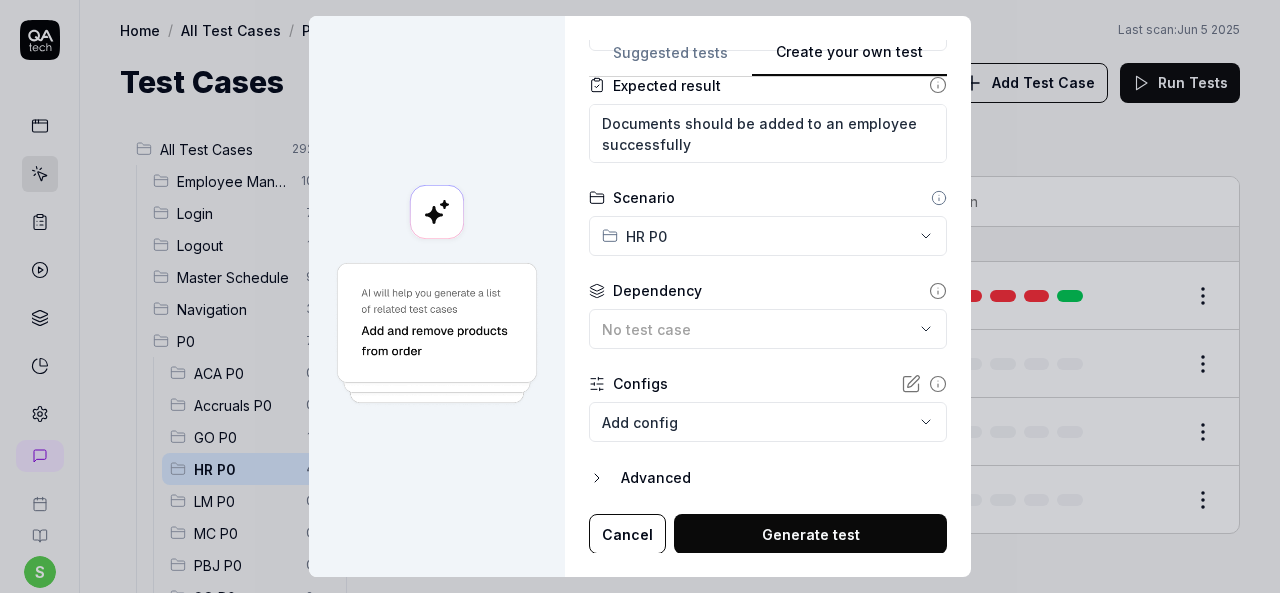 click on "s S Home / All Test Cases / P0 / HR P0 Home / All Test Cases / P0 / HR P0 Last scan: Jun 5 2025 Test Cases Add Test Case Run Tests All Test Cases 292 Employee Management 10 Login 7 Logout 1 Master Schedule 9 Navigation 3 P0 7 ACA P0 0 Accruals P0 0 GO P0 1 HR P0 4 LM P0 0 MC P0 0 PBJ P0 0 SO P0 2 SPOT P0 0 TA P0 0 PPV 234 ACA PPV 20 Accruals PPV 35 GO PPV 13 HR PPV 31 LM PPV 7 MC PPV 7 PBJ PPV 22 SO PPV 56 Spotlight PPV 3 TA PPV 40 Reporting 3 Schedule Optimizer 1 Screen Loads 7 Time & Attendance 6 Filters Name Status Last Run P0 HR P0 Add agency employee STG01 Active Edit Add back ground check to an employee STG01 Active Edit Add certifications to an employee STG01 Active Edit Add employee STG01 Active Edit
To pick up a draggable item, press the space bar.
While dragging, use the arrow keys to move the item.
Press space again to drop the item in its new position, or press escape to cancel.
* Create your own test Suggested tests Create your own test Name Add documents to an employee" at bounding box center (640, 296) 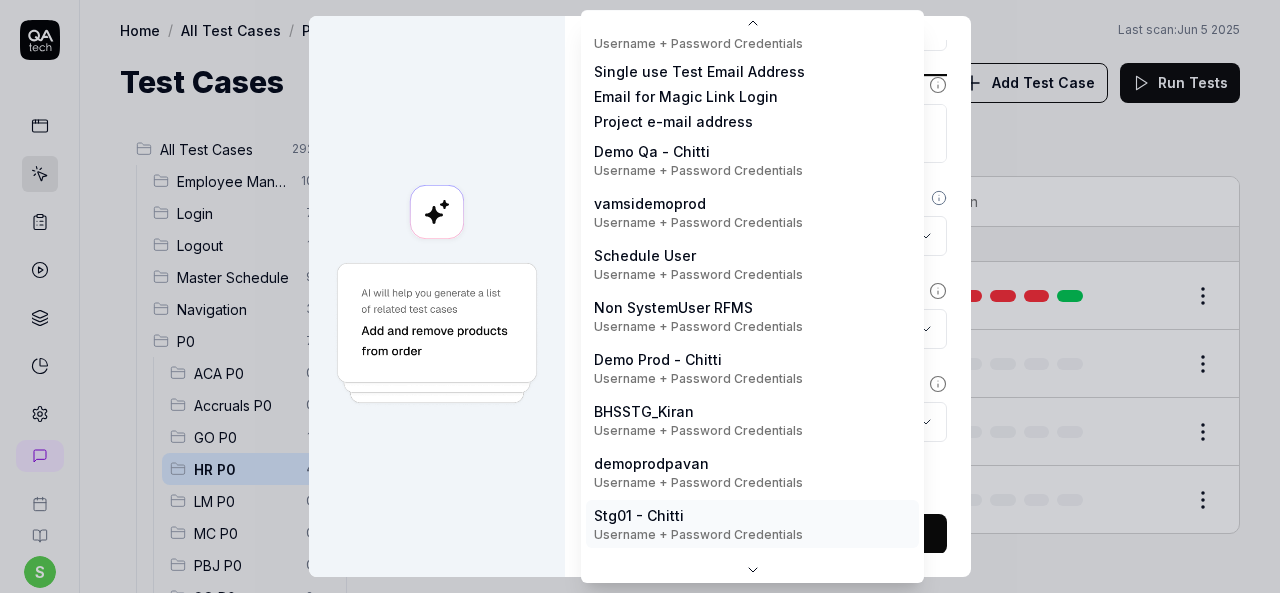 scroll, scrollTop: 372, scrollLeft: 0, axis: vertical 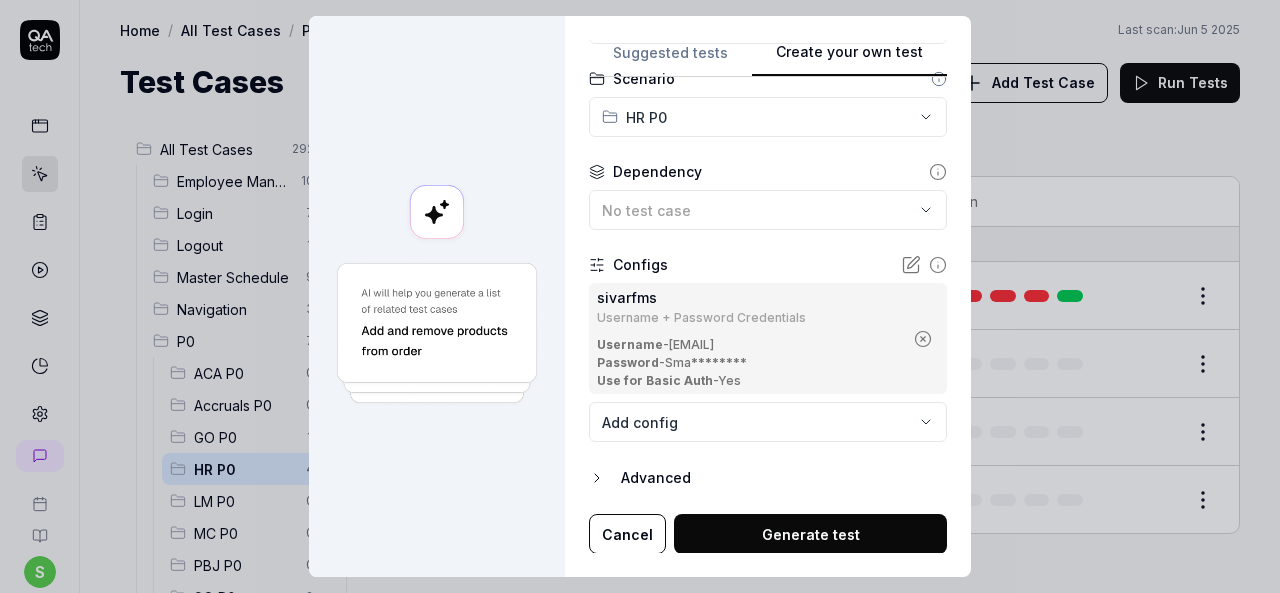 click on "Generate test" at bounding box center [810, 534] 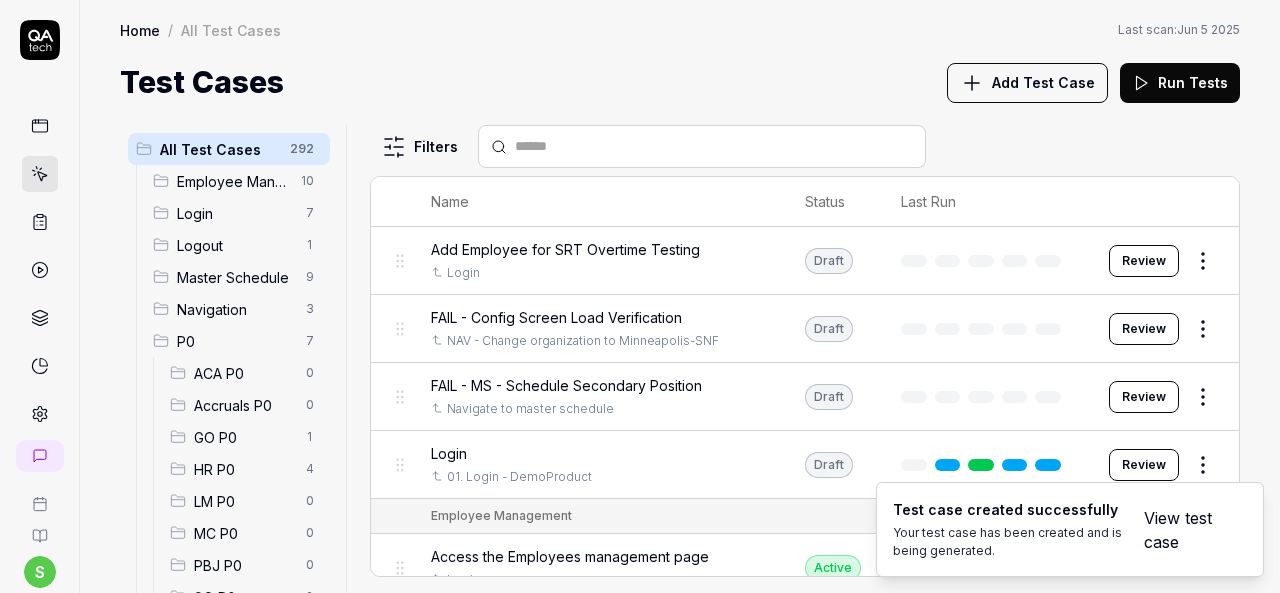 type on "*" 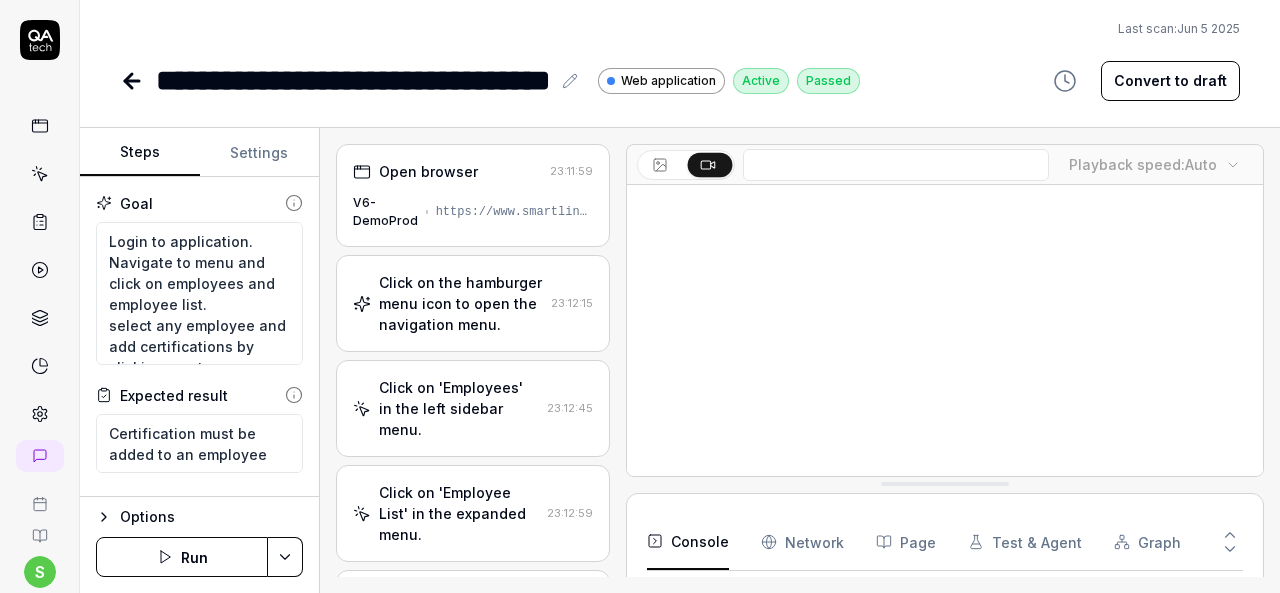 scroll, scrollTop: 0, scrollLeft: 0, axis: both 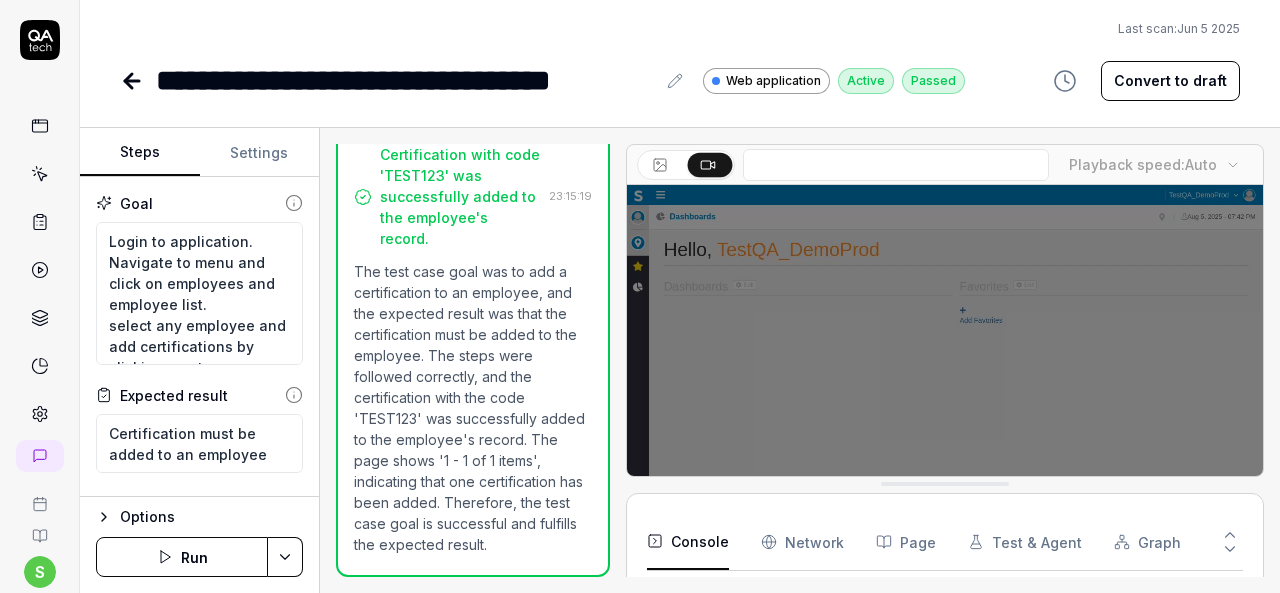 click 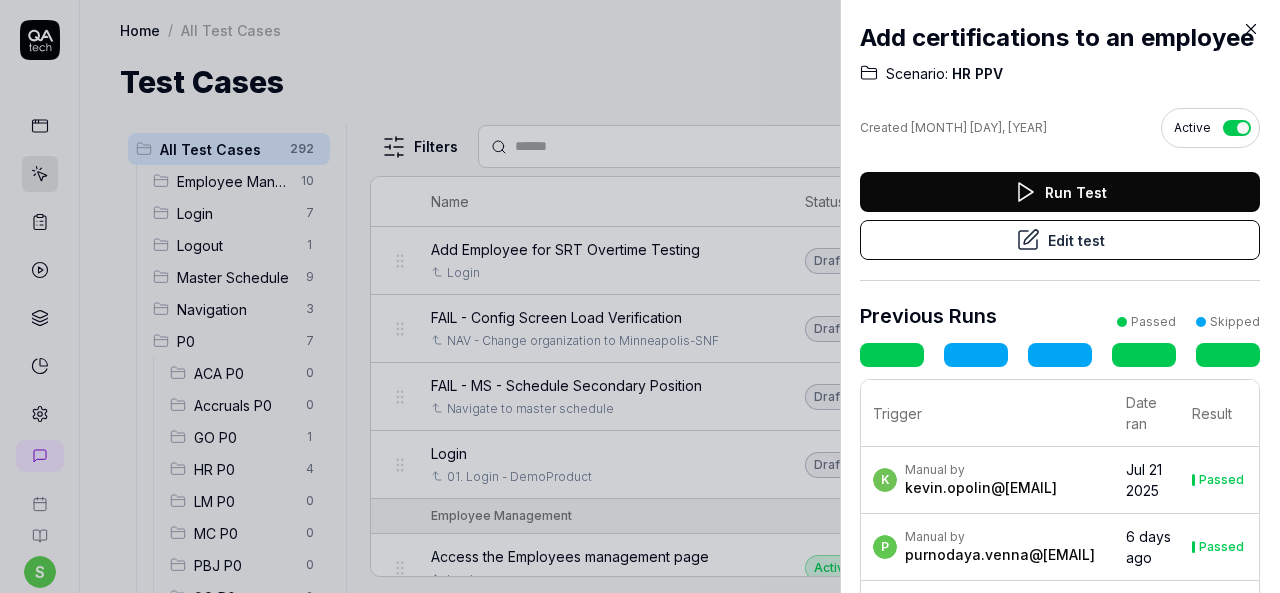 click 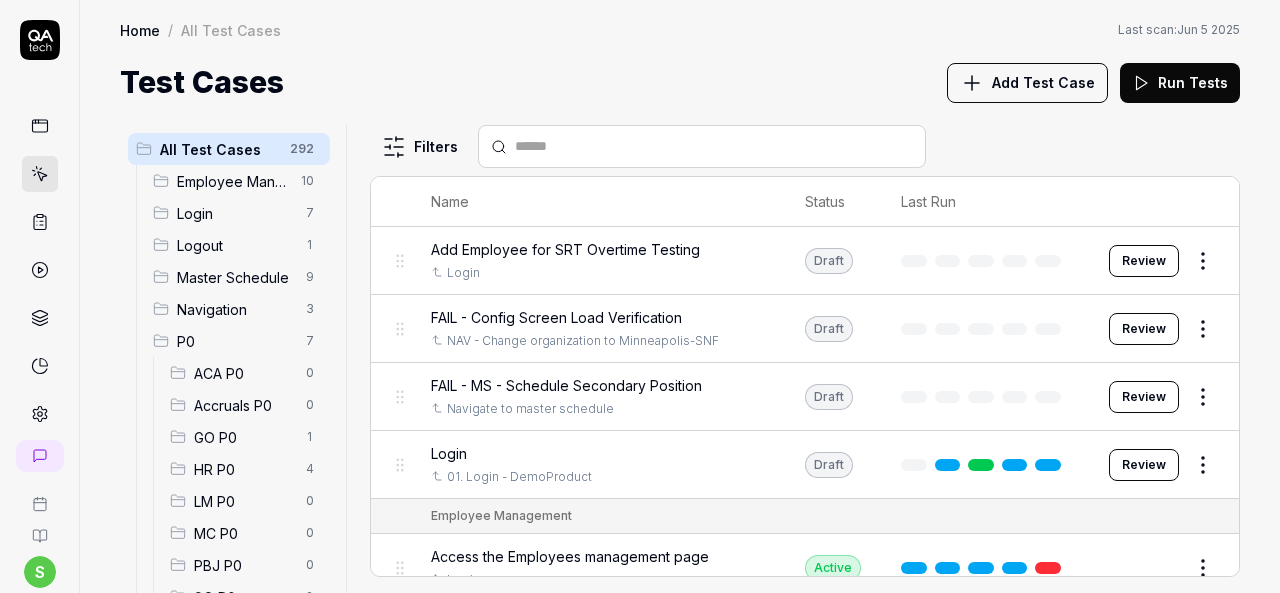 scroll, scrollTop: 300, scrollLeft: 0, axis: vertical 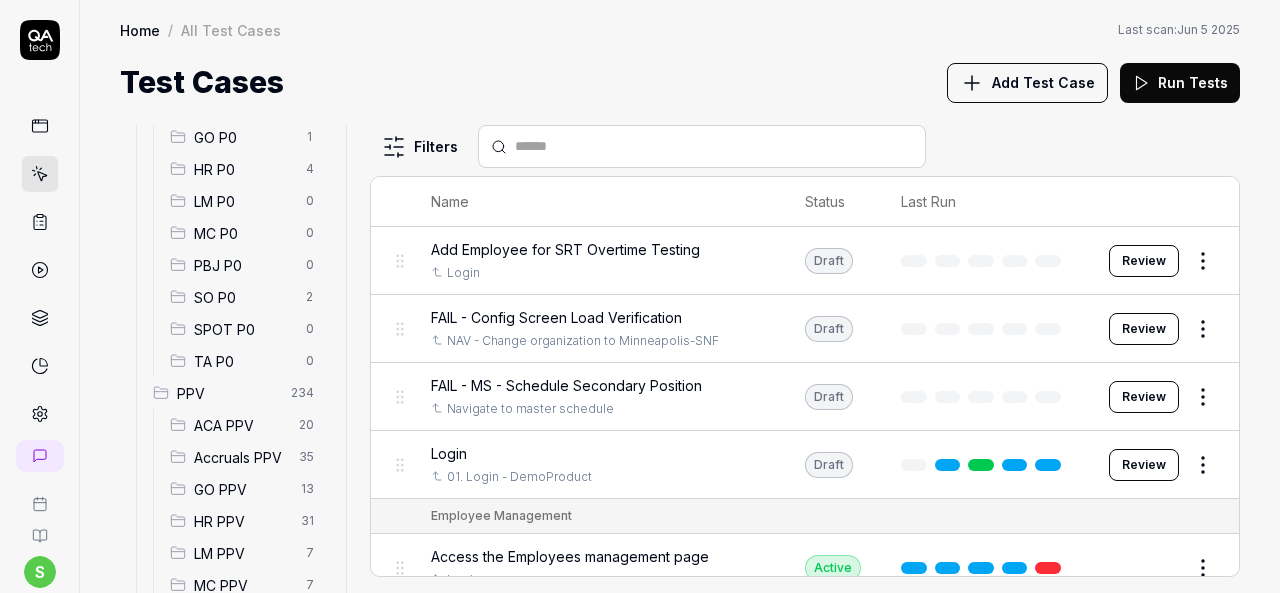 click on "HR PPV" at bounding box center [241, 521] 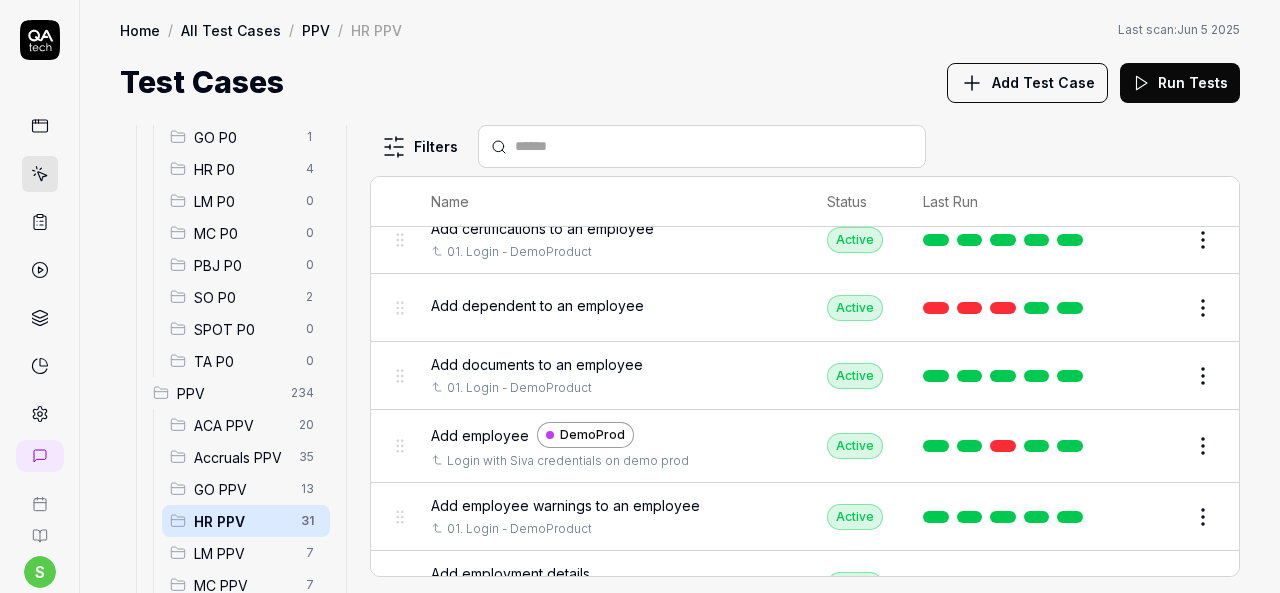 scroll, scrollTop: 300, scrollLeft: 0, axis: vertical 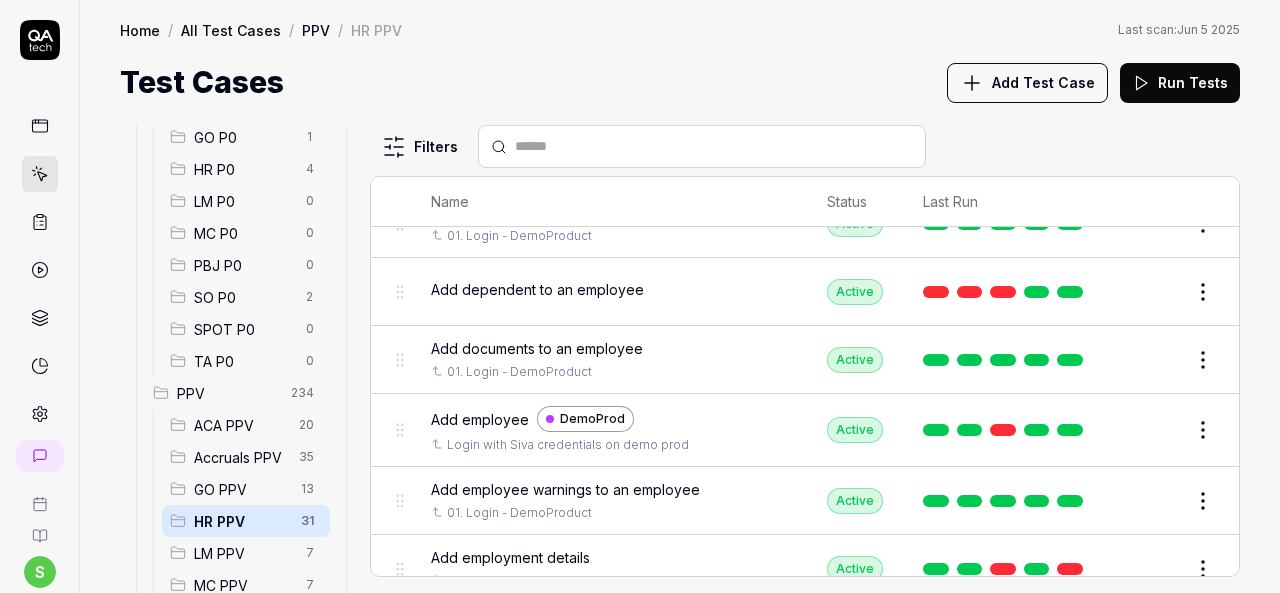 click on "Add documents to an employee" at bounding box center [537, 348] 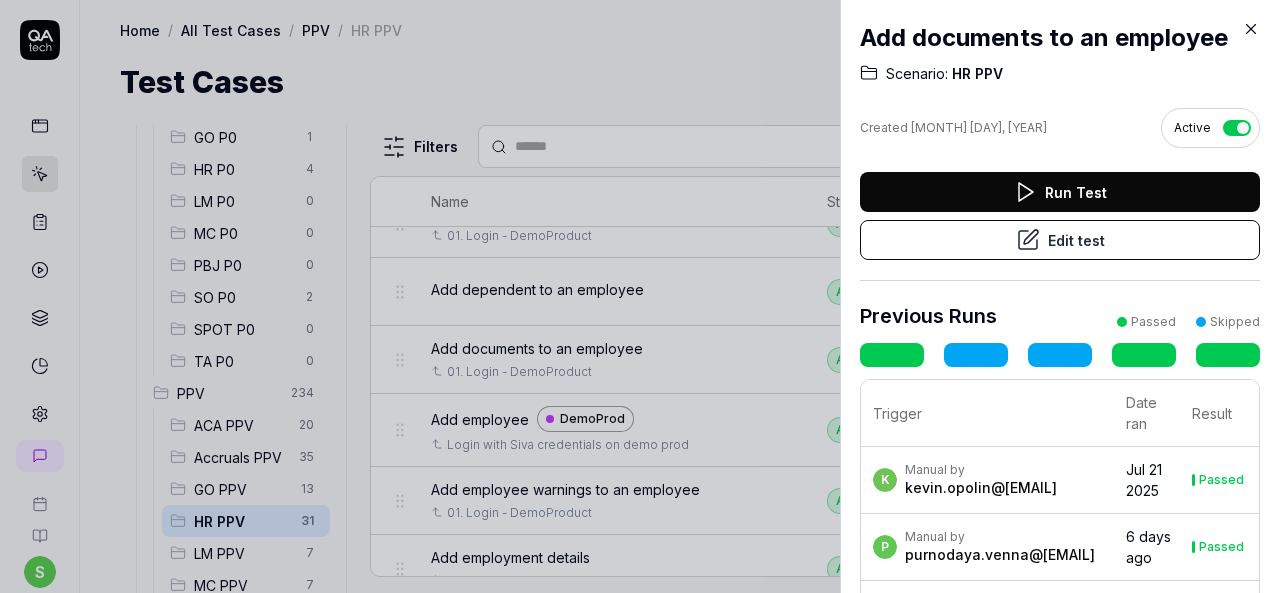 click on "Edit test" at bounding box center [1060, 240] 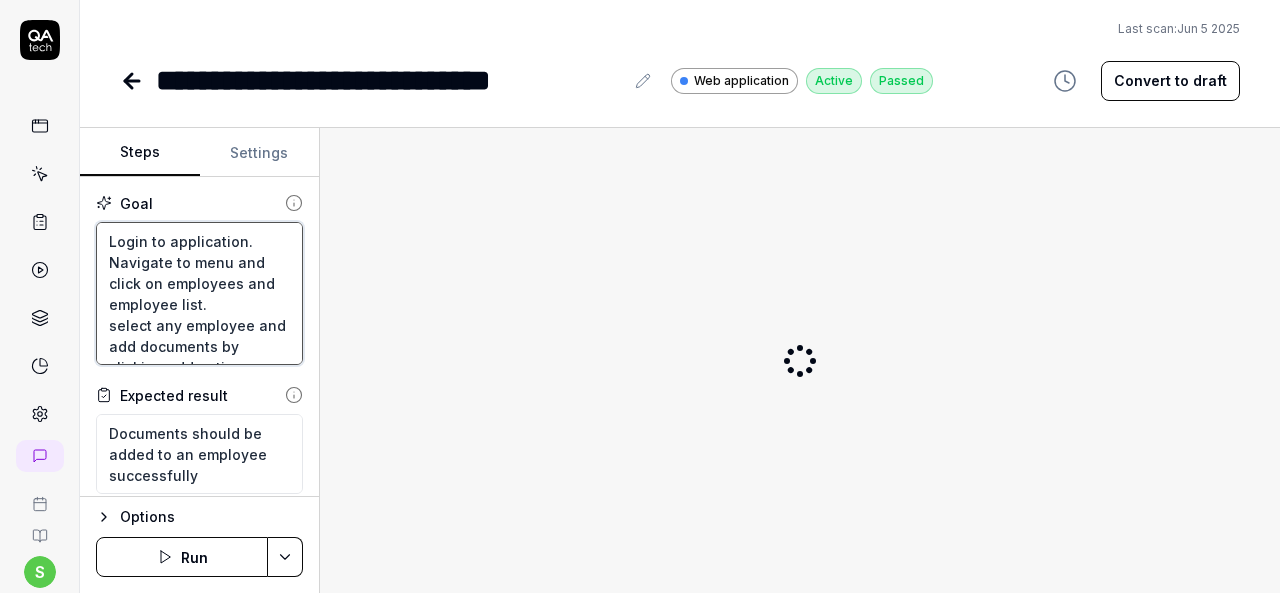 click on "Login to application.
Navigate to menu and click on employees and employee list.
select any employee and add documents by clicking add option.
Enter all required fields and save the data.
click on choose file and select the document from pictures and screen shots or from downloads" at bounding box center (199, 293) 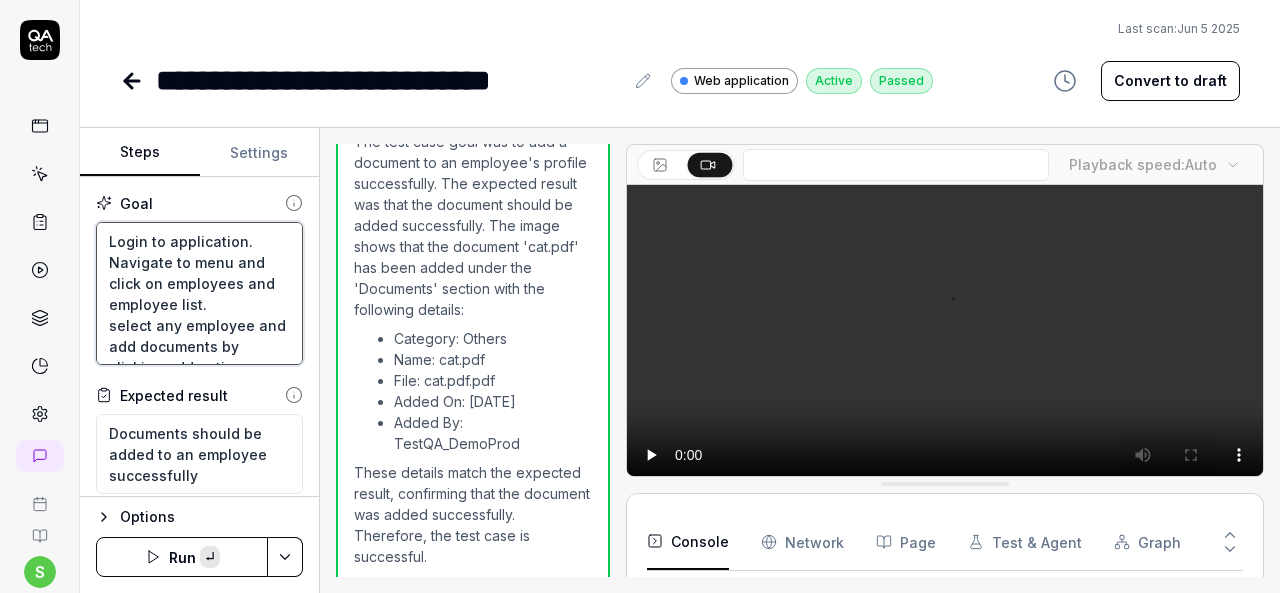 scroll, scrollTop: 1709, scrollLeft: 0, axis: vertical 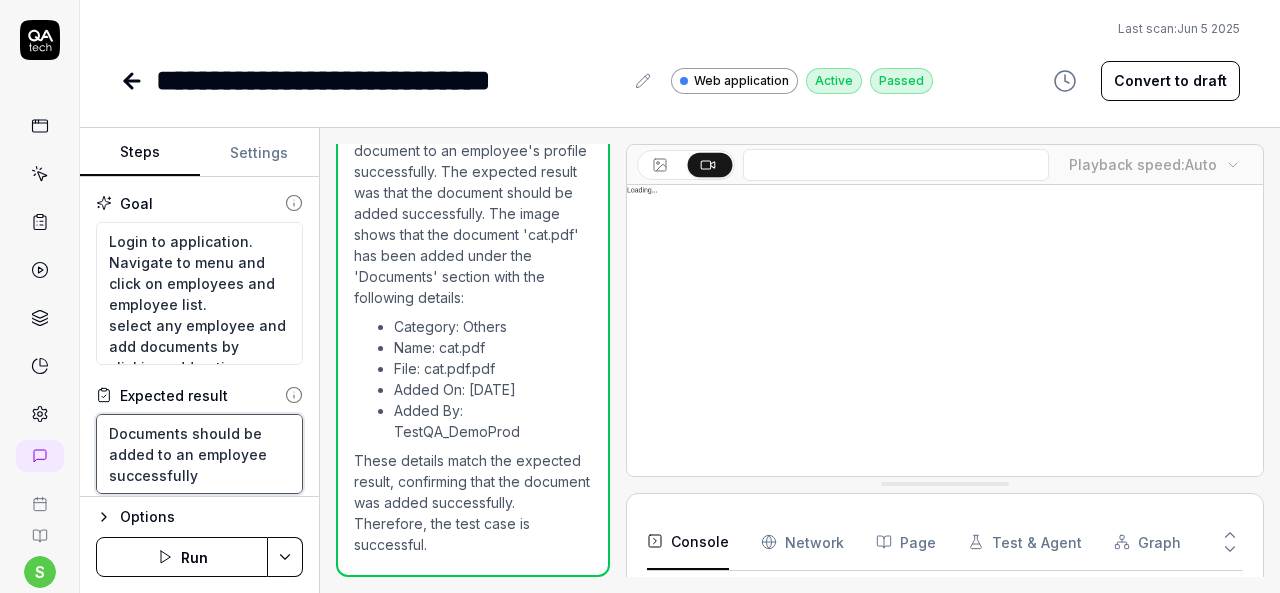 click on "Documents should be added to an employee successfully" at bounding box center (199, 454) 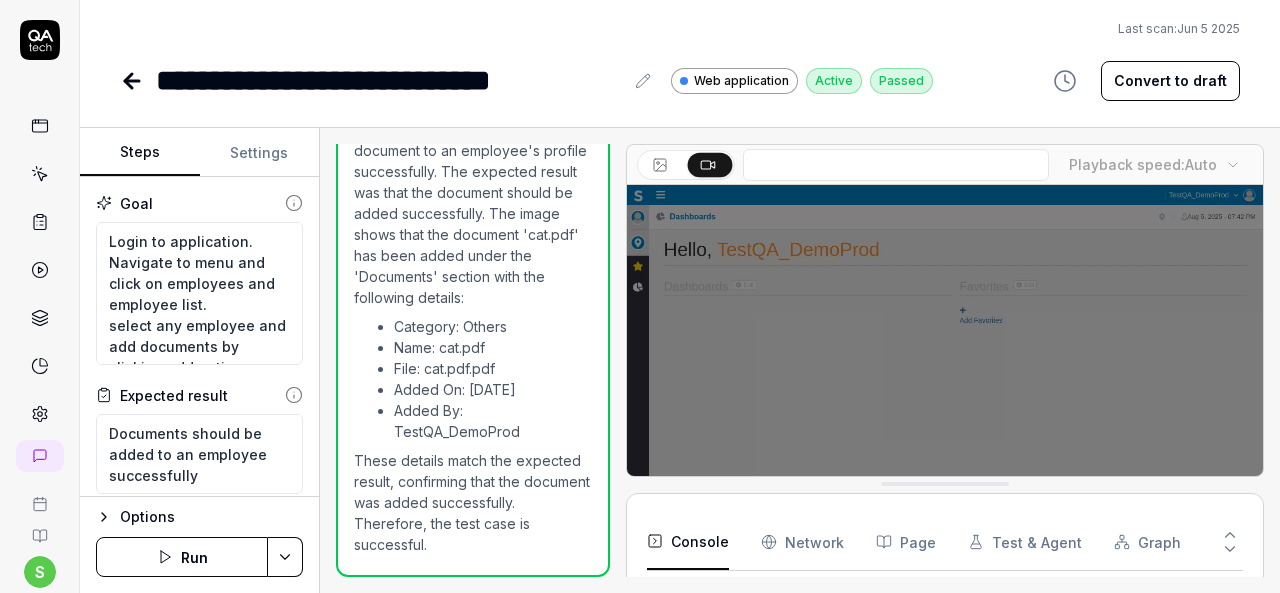 click 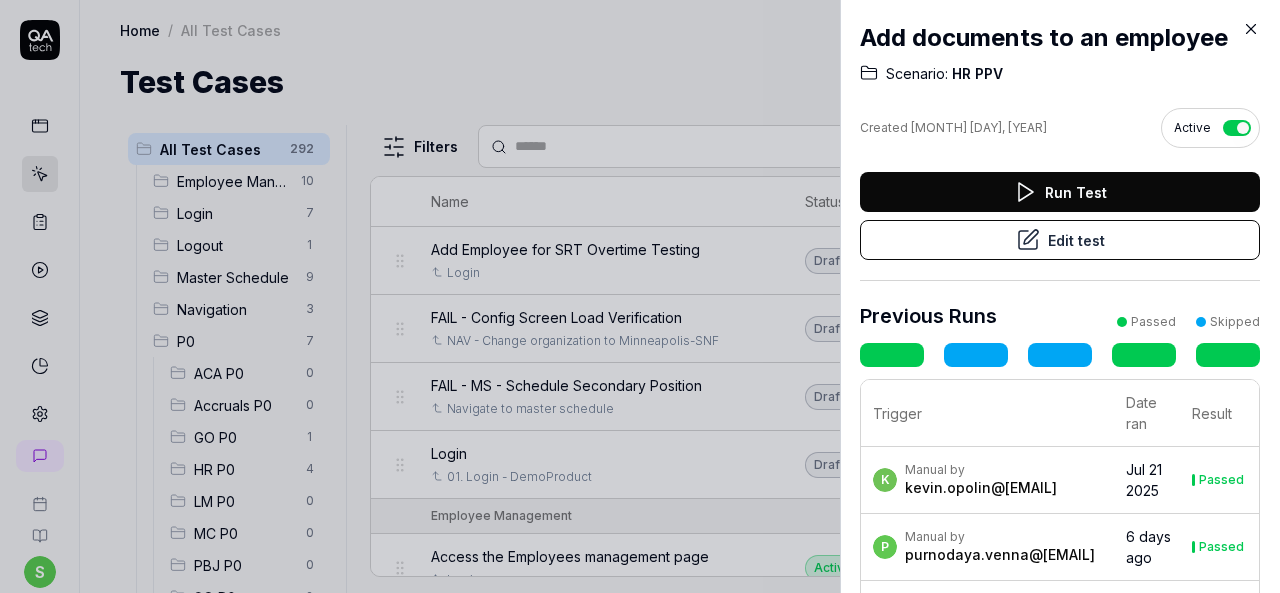 click on "Edit test" at bounding box center (1060, 240) 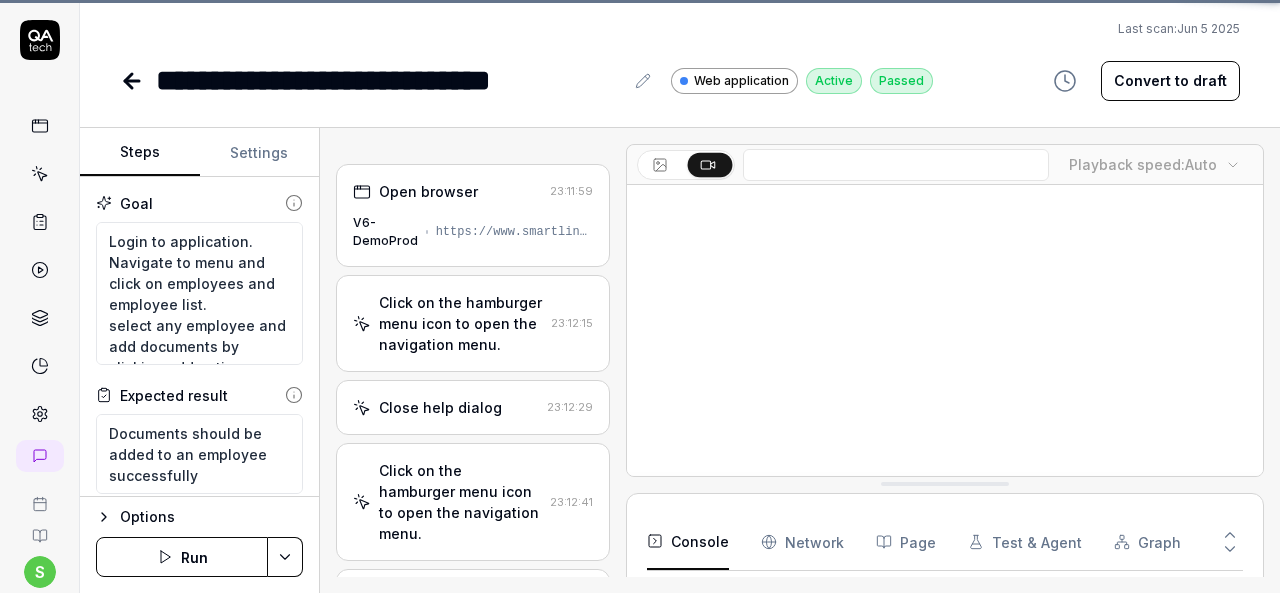 scroll, scrollTop: 227, scrollLeft: 0, axis: vertical 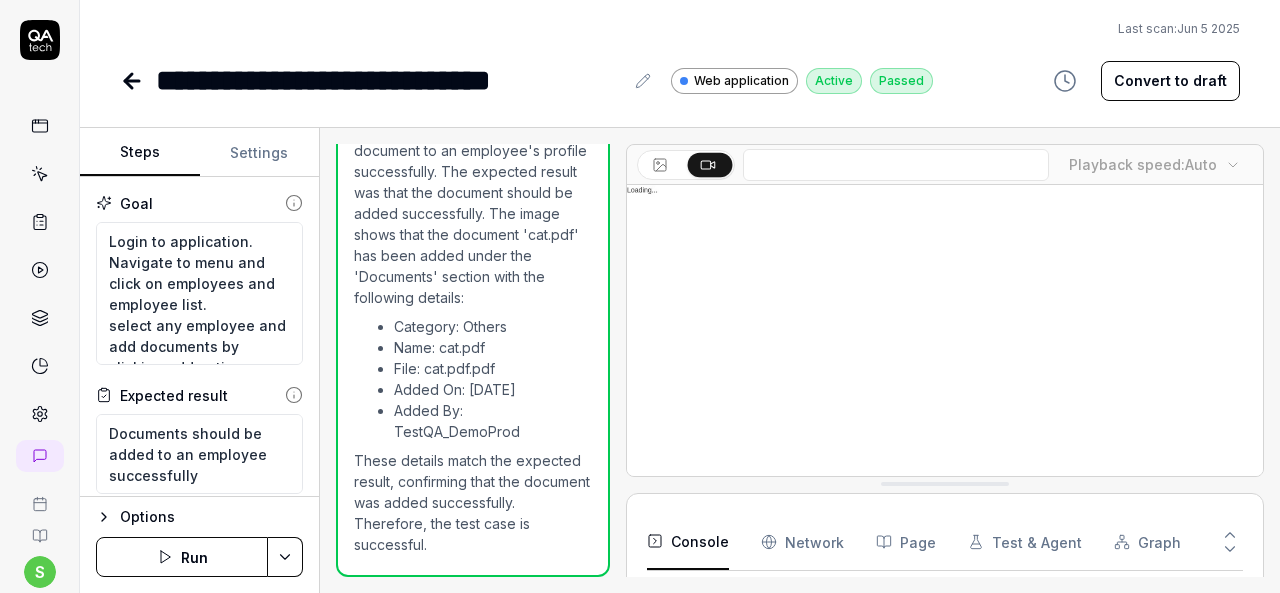 type on "*" 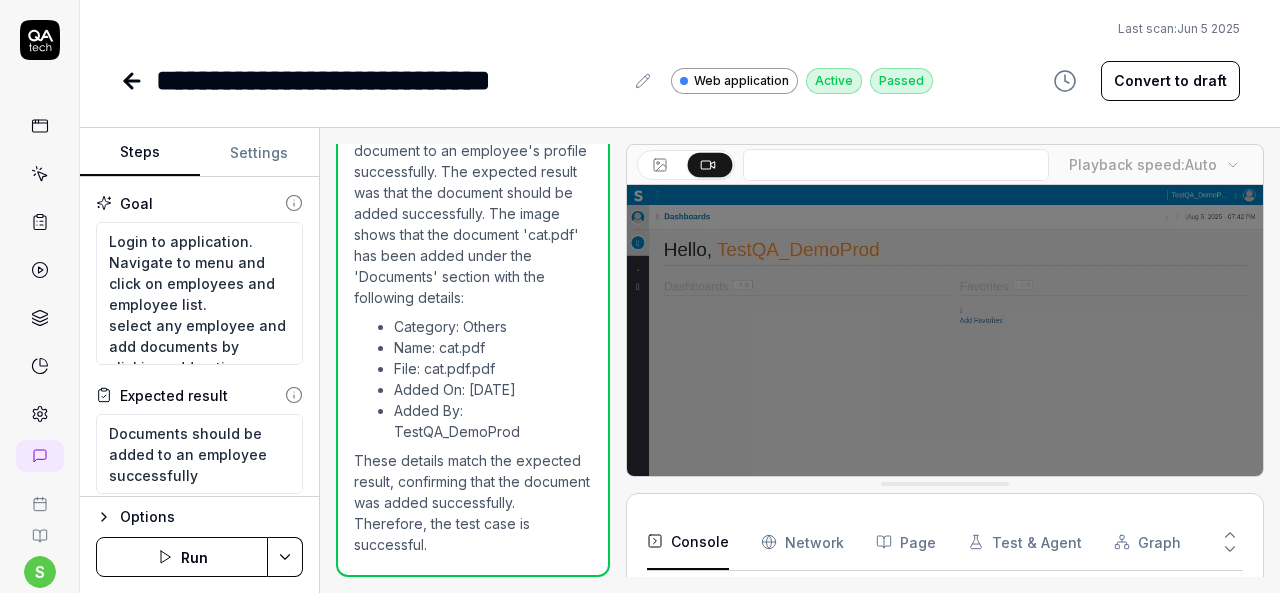 click 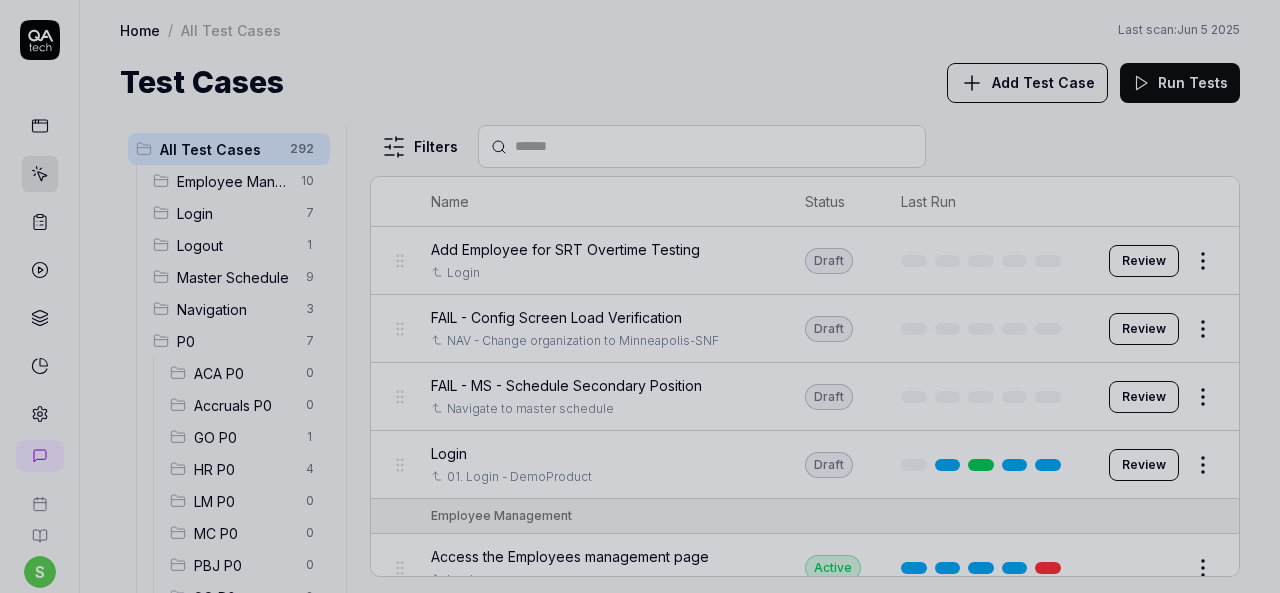 click at bounding box center (640, 296) 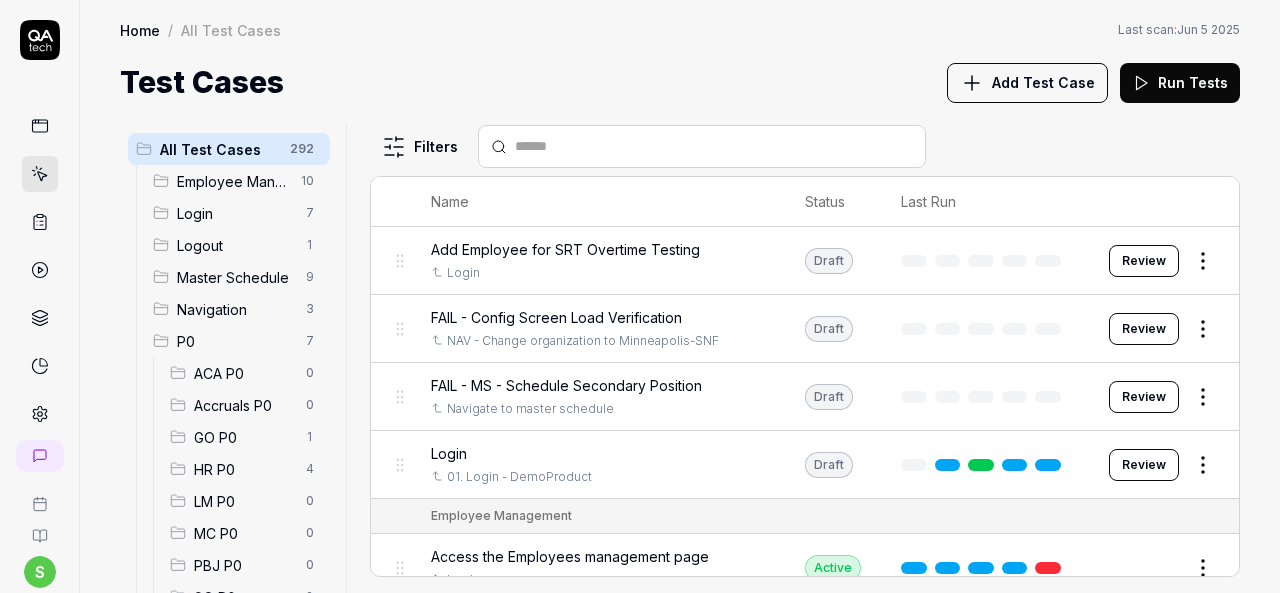 click on "HR P0" at bounding box center (244, 469) 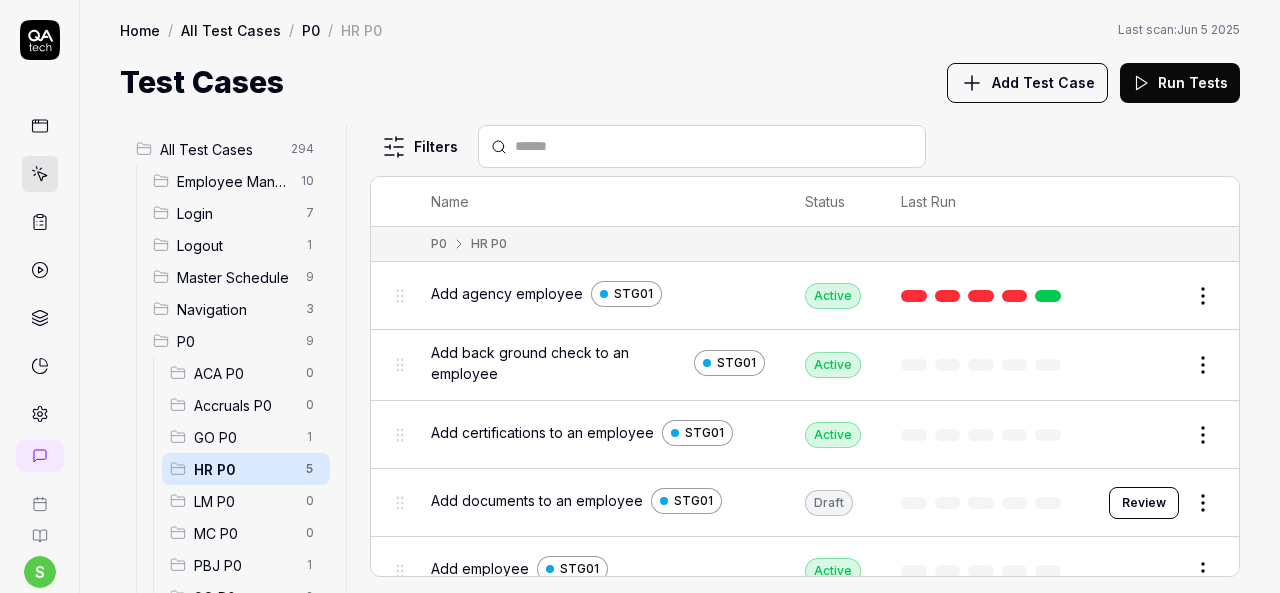 scroll, scrollTop: 0, scrollLeft: 0, axis: both 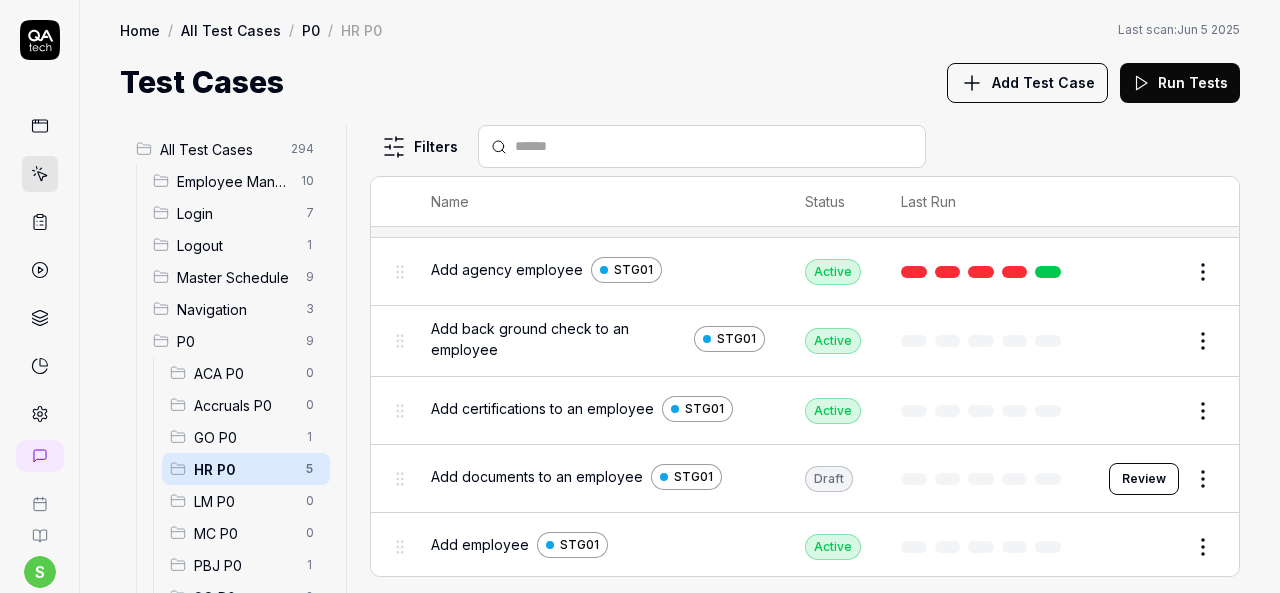 click on "Review" at bounding box center (1144, 479) 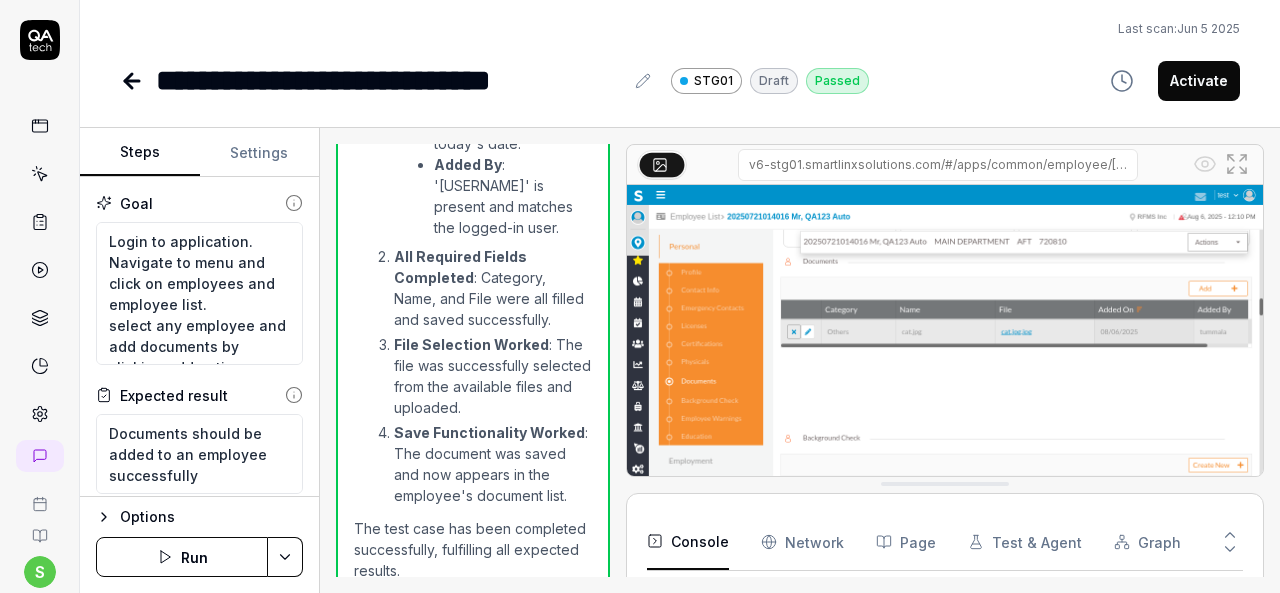 click on "Activate" at bounding box center [1199, 81] 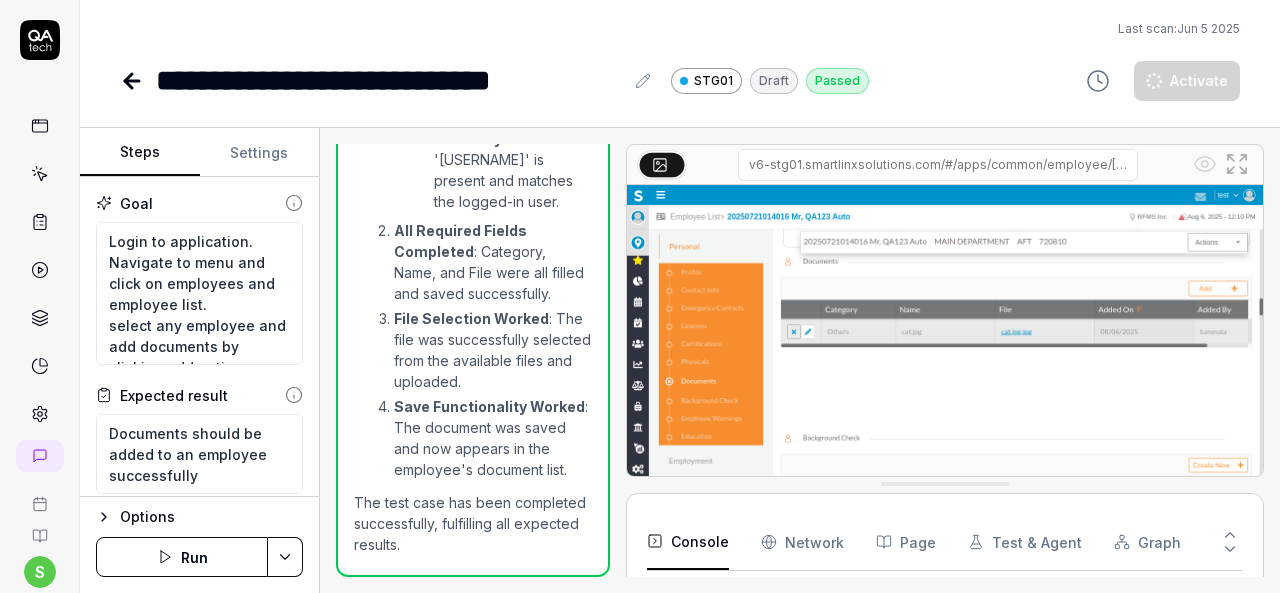 scroll, scrollTop: 3228, scrollLeft: 0, axis: vertical 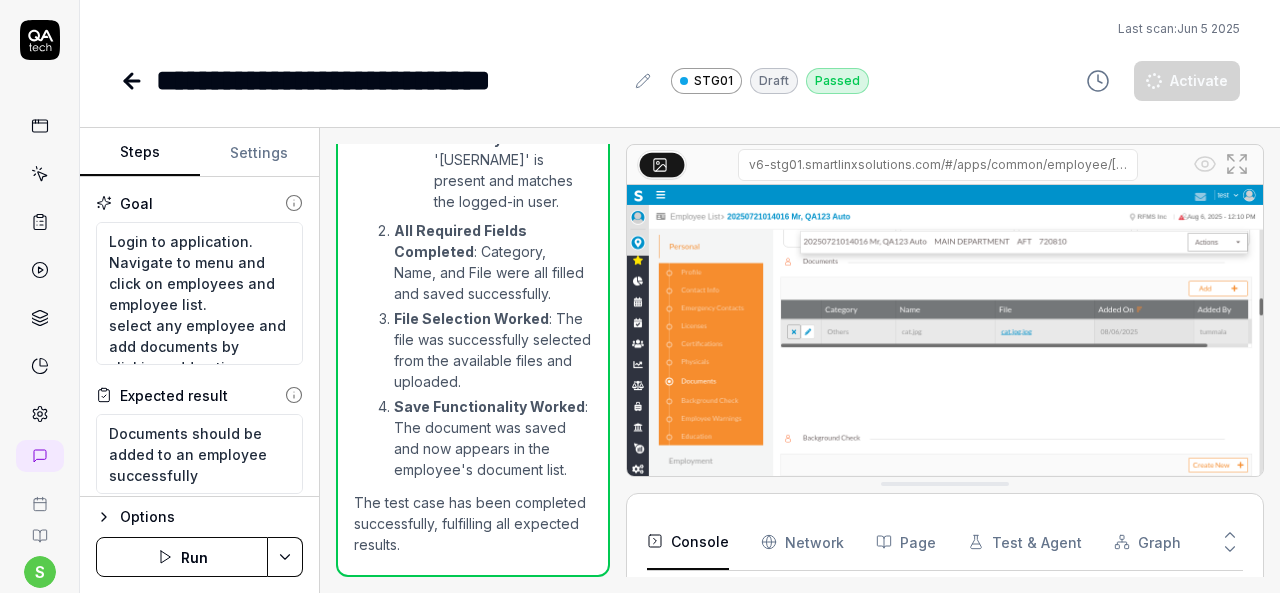 type on "*" 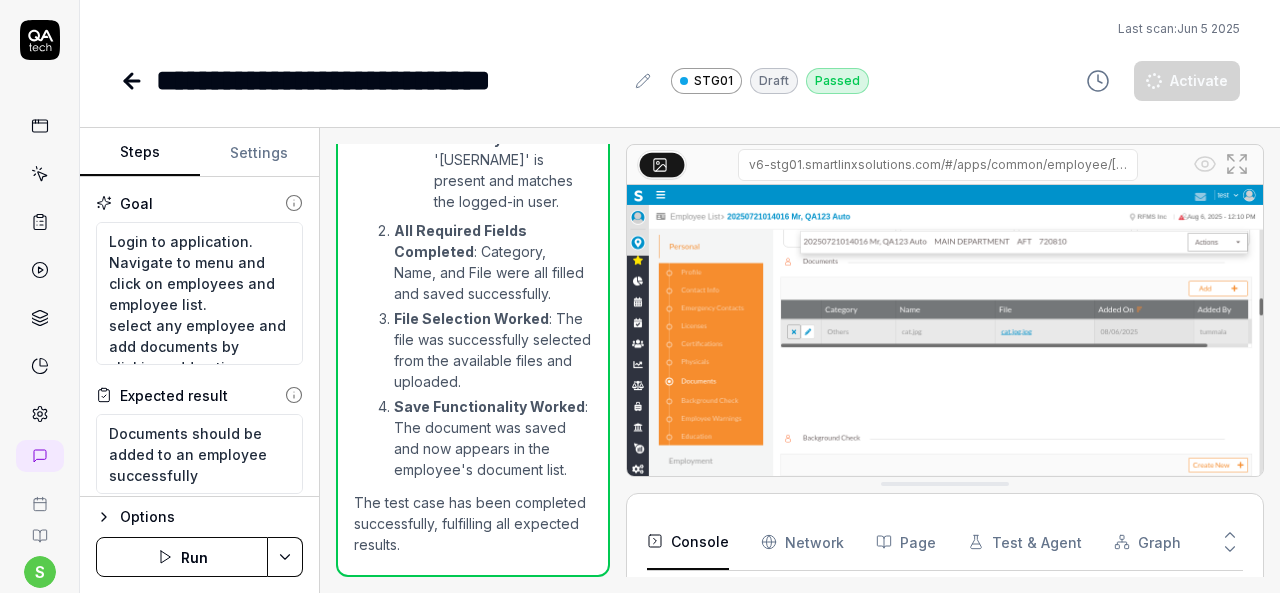 click 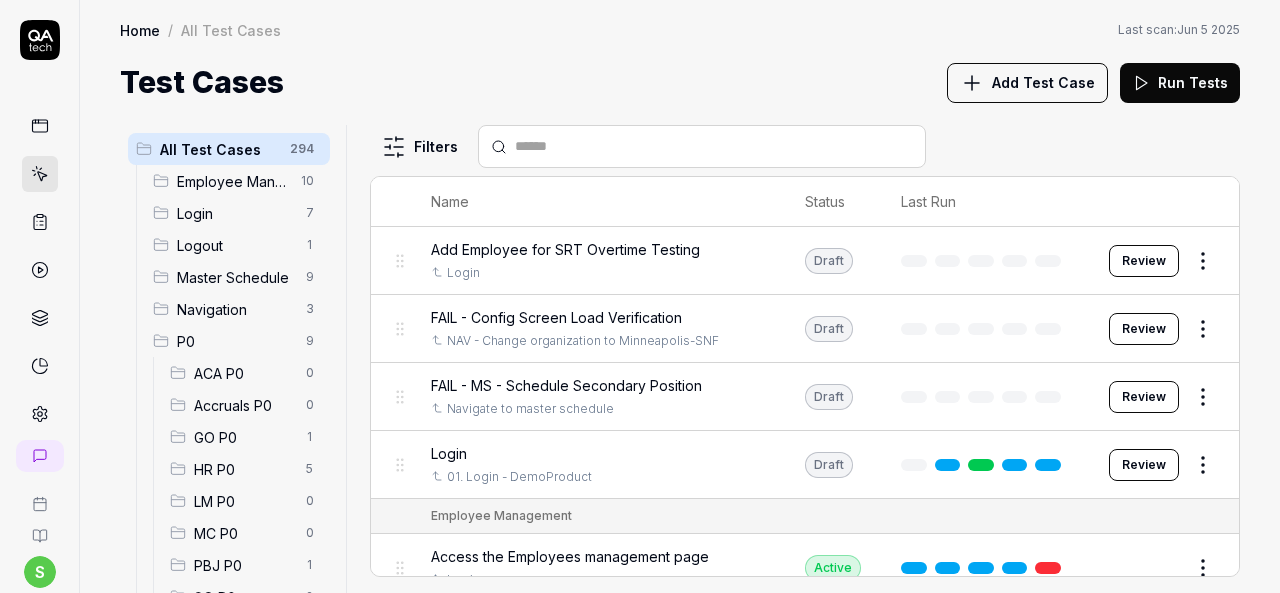 drag, startPoint x: 234, startPoint y: 459, endPoint x: 249, endPoint y: 452, distance: 16.552946 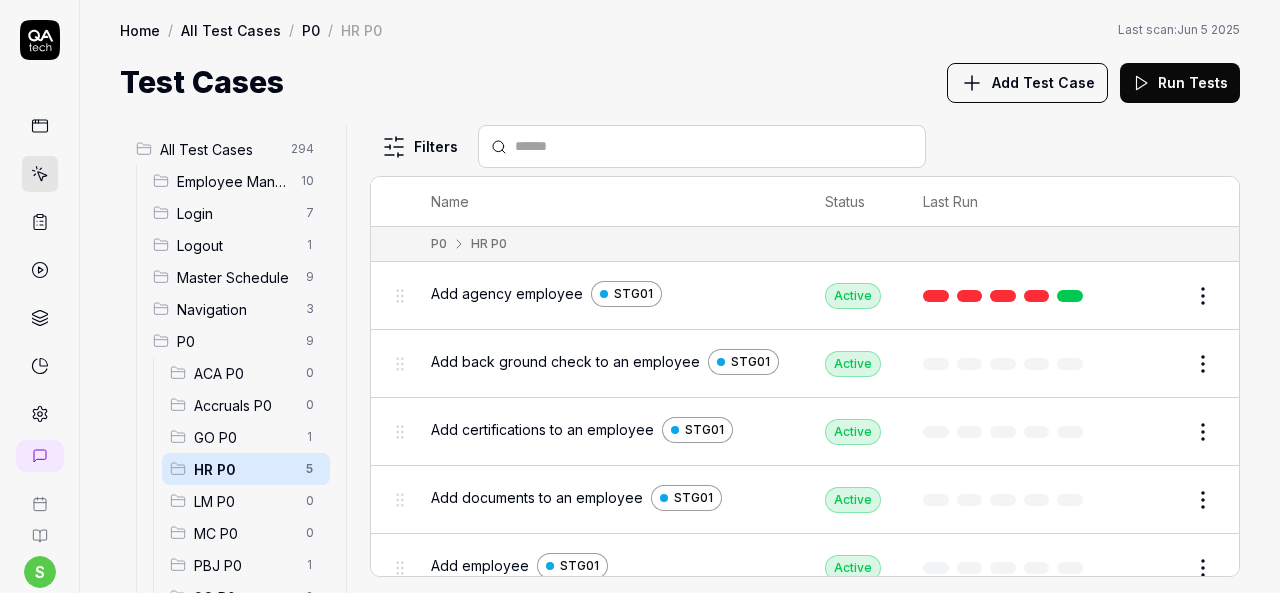 click on "Add Test Case" at bounding box center [1043, 82] 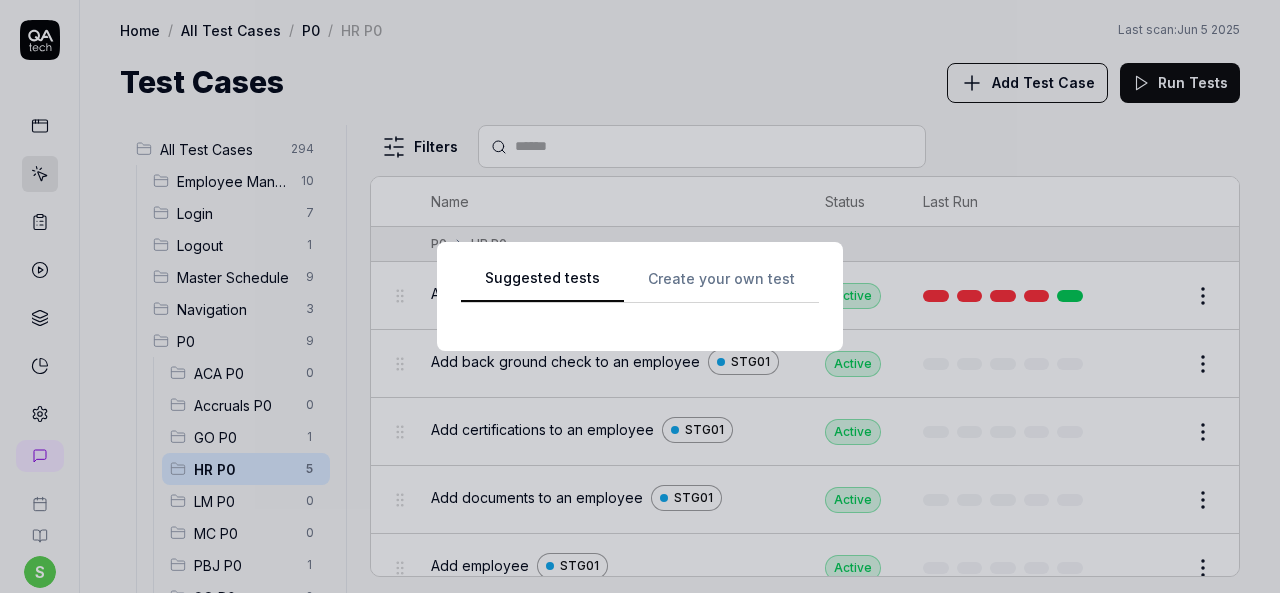 scroll, scrollTop: 0, scrollLeft: 0, axis: both 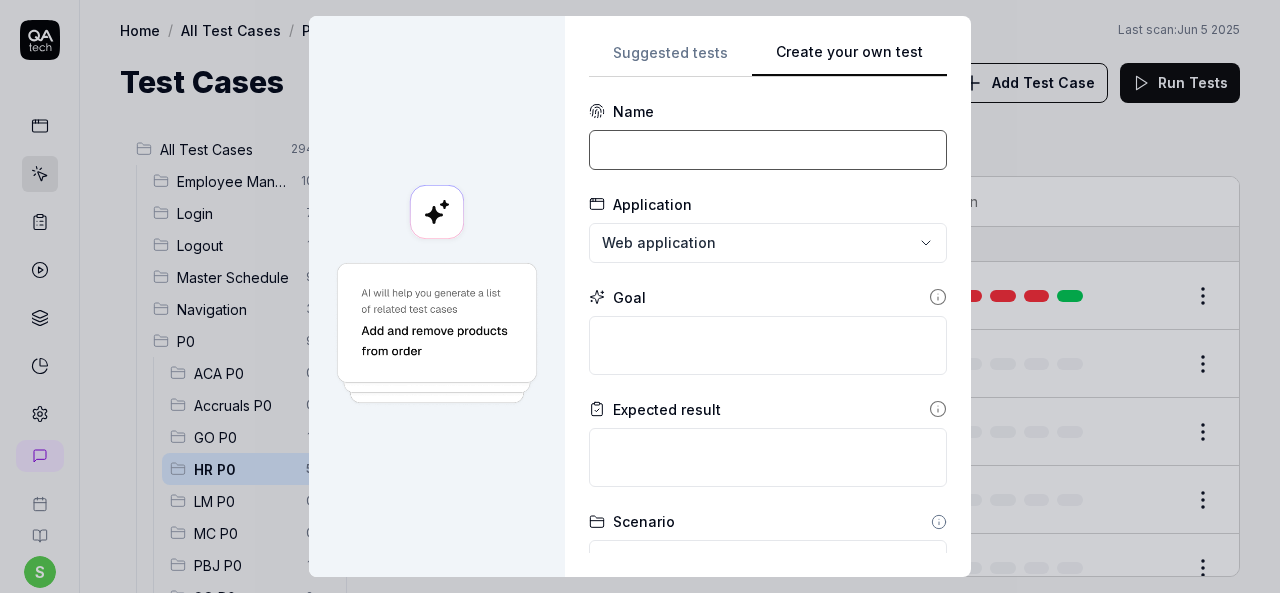 click at bounding box center [768, 150] 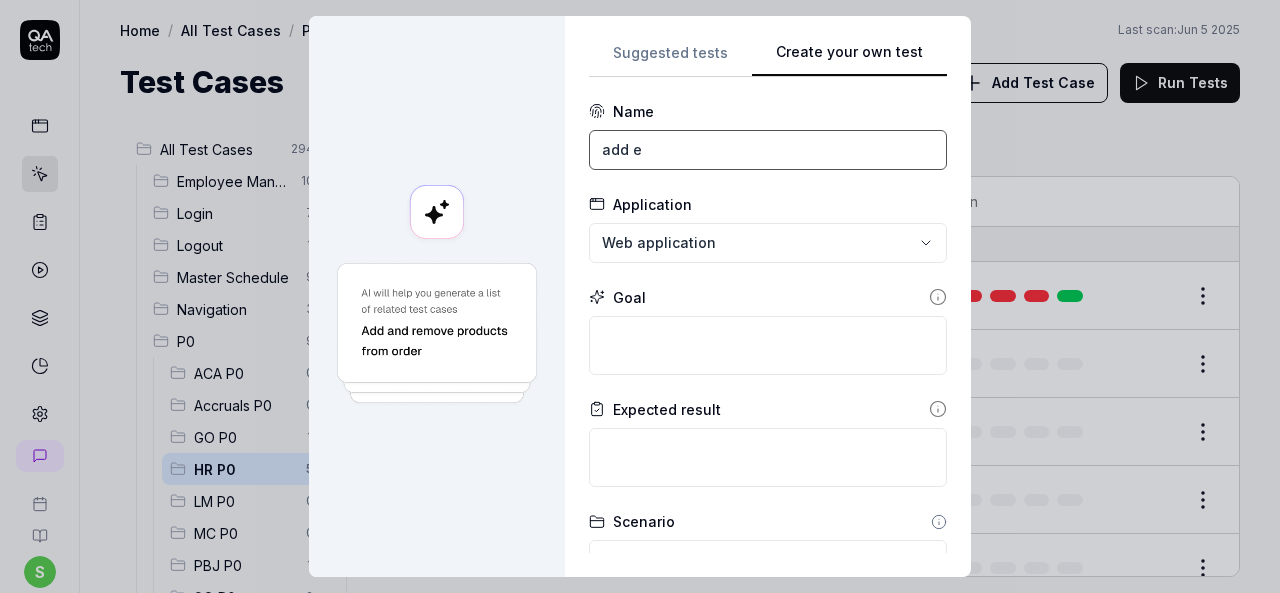 type on "Add employee warnings to an employee" 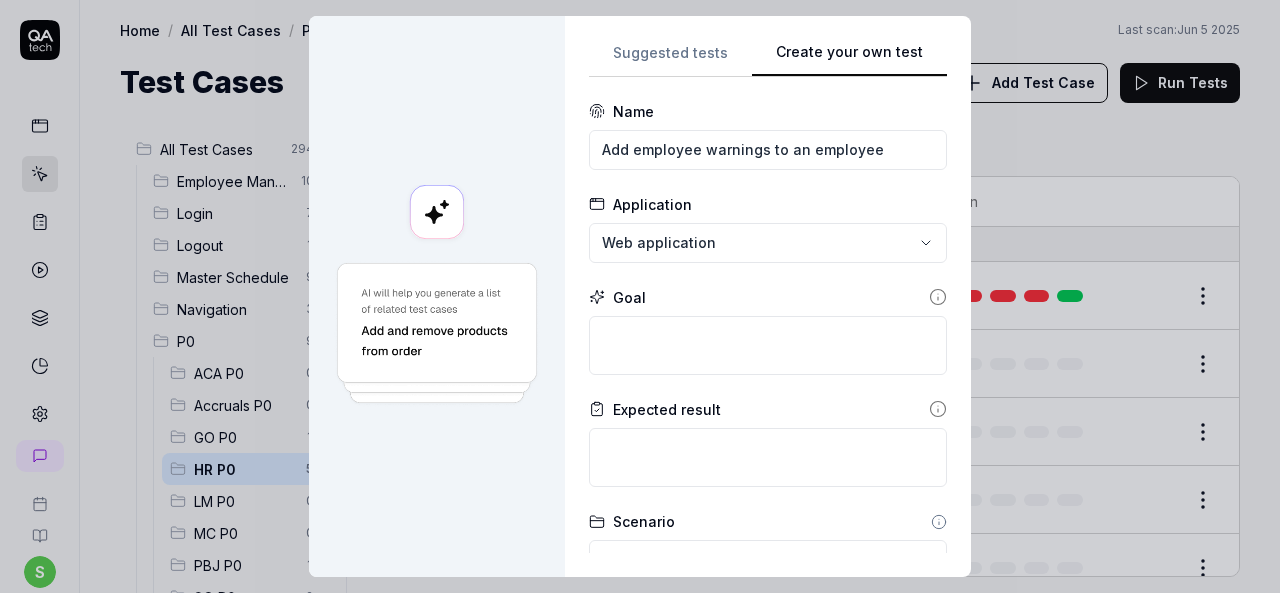 click on "**********" at bounding box center (640, 296) 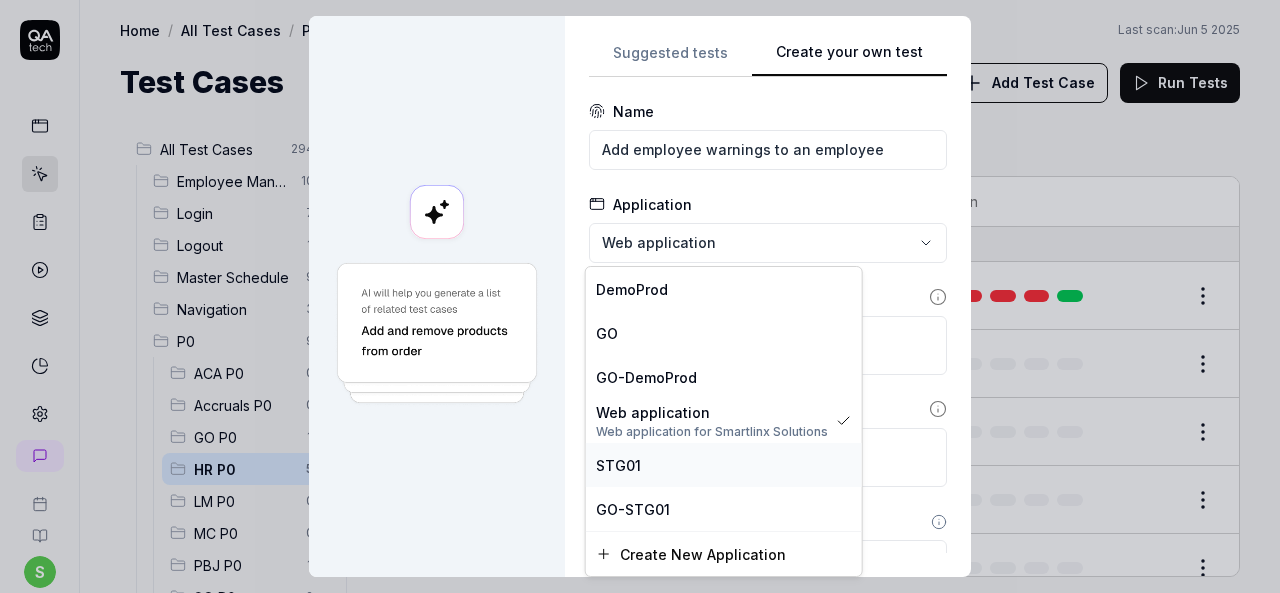 click on "STG01" at bounding box center [724, 465] 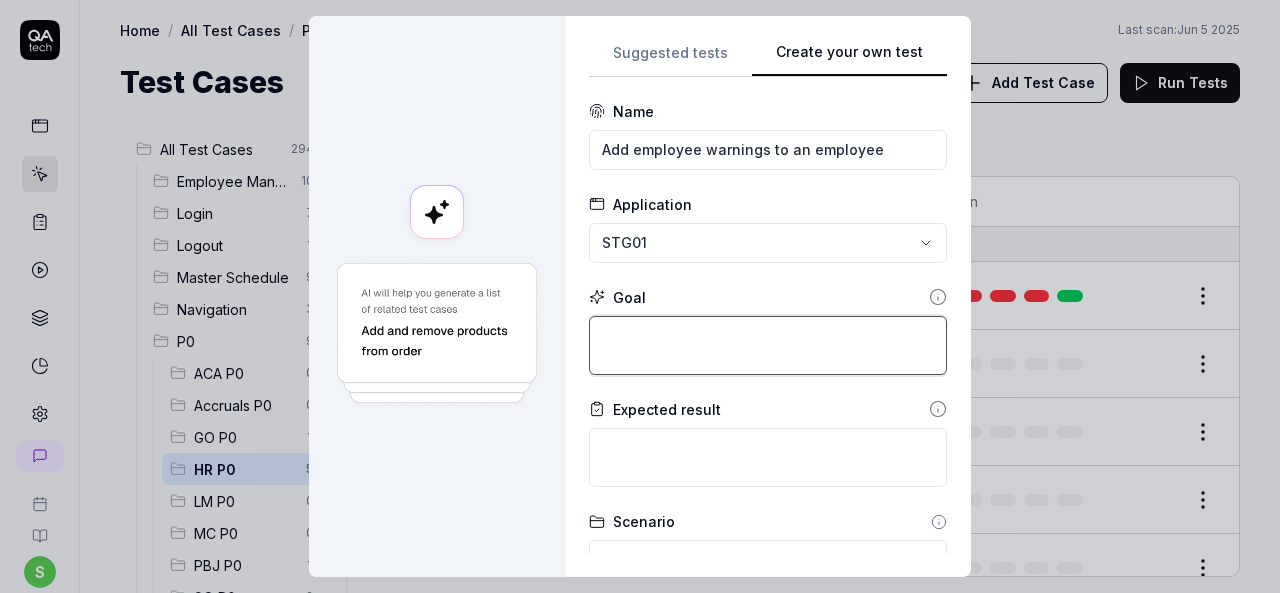 click at bounding box center [768, 345] 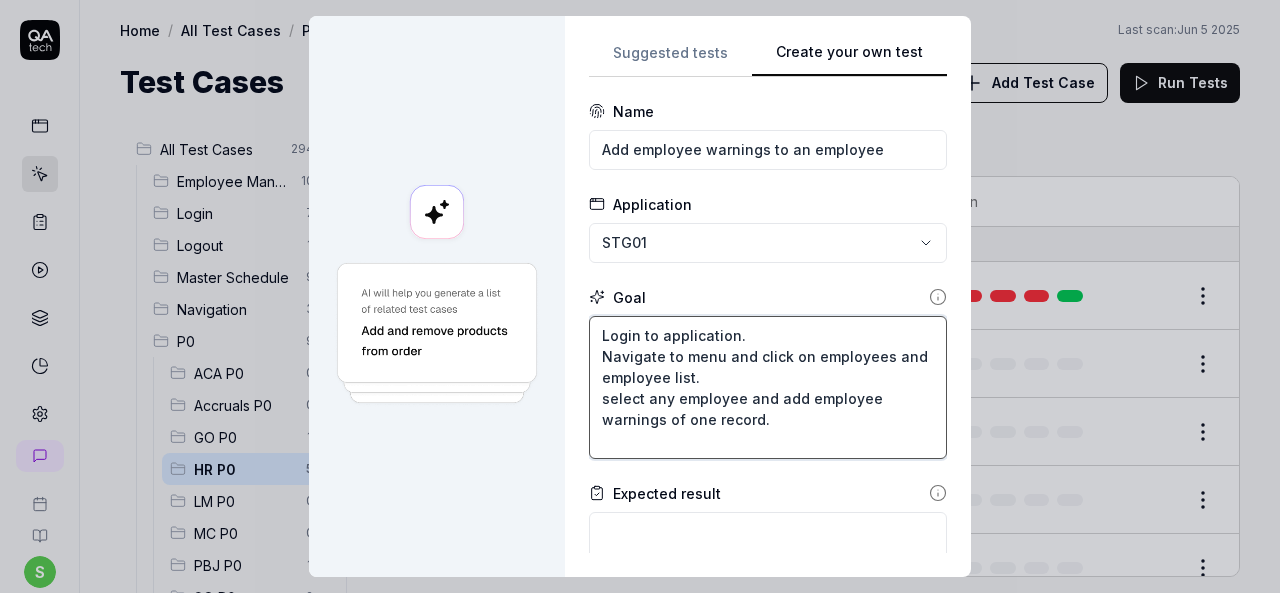 type on "Login to application.
Navigate to menu and click on employees and employee list.
select any employee and add employee warnings of one record." 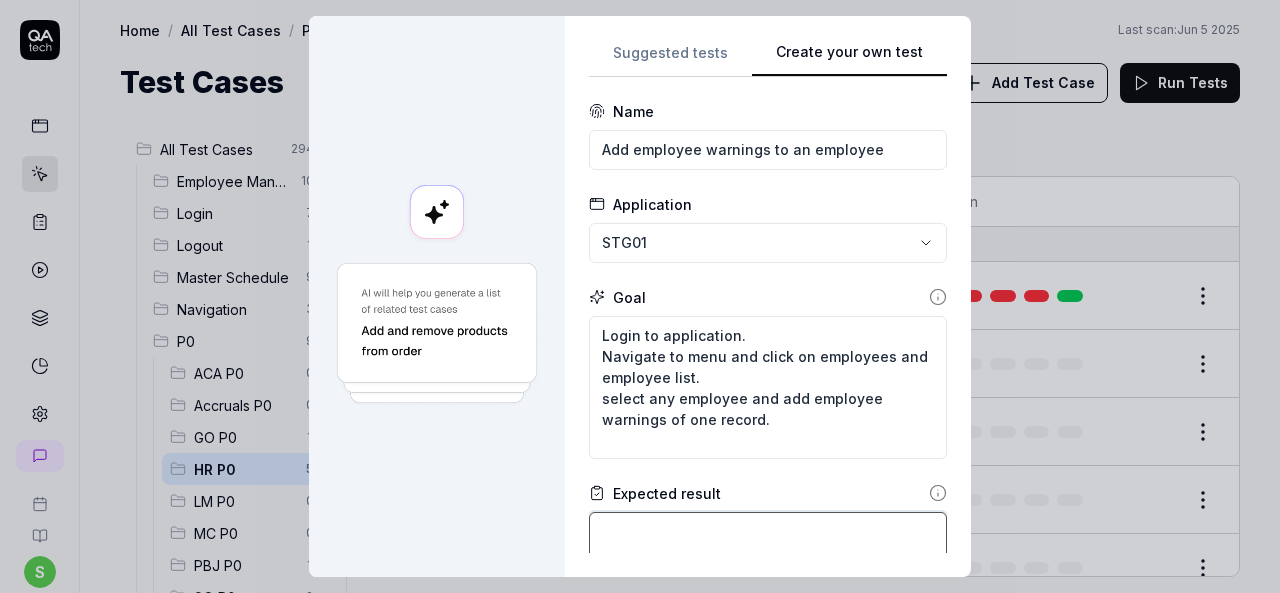click at bounding box center (768, 541) 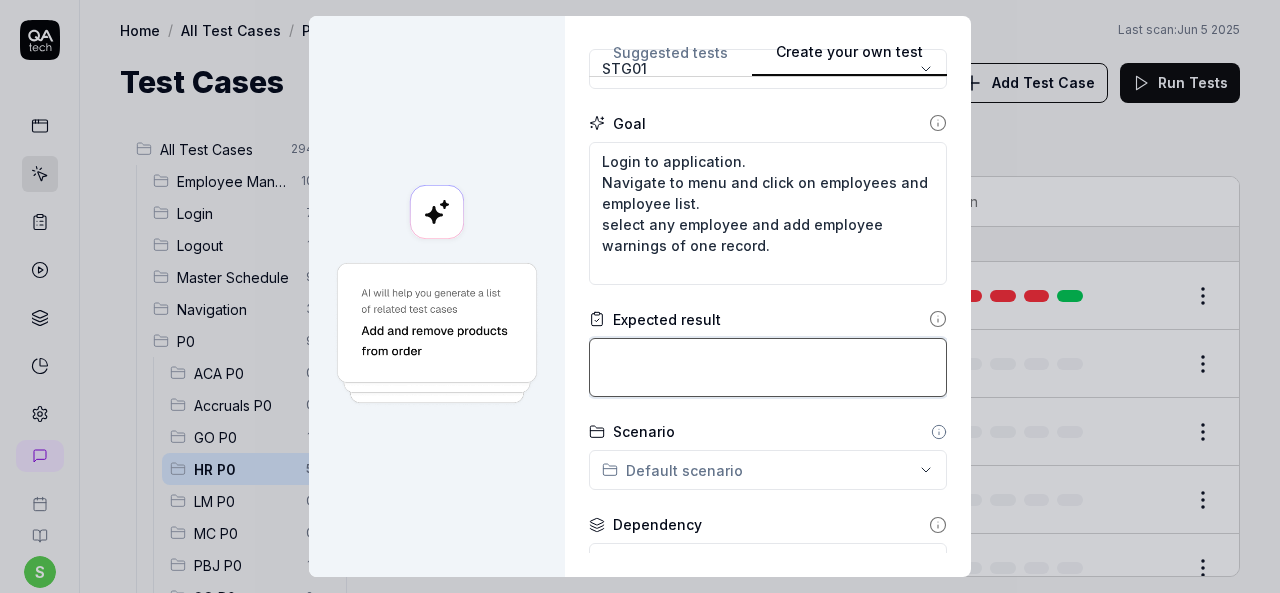 scroll, scrollTop: 300, scrollLeft: 0, axis: vertical 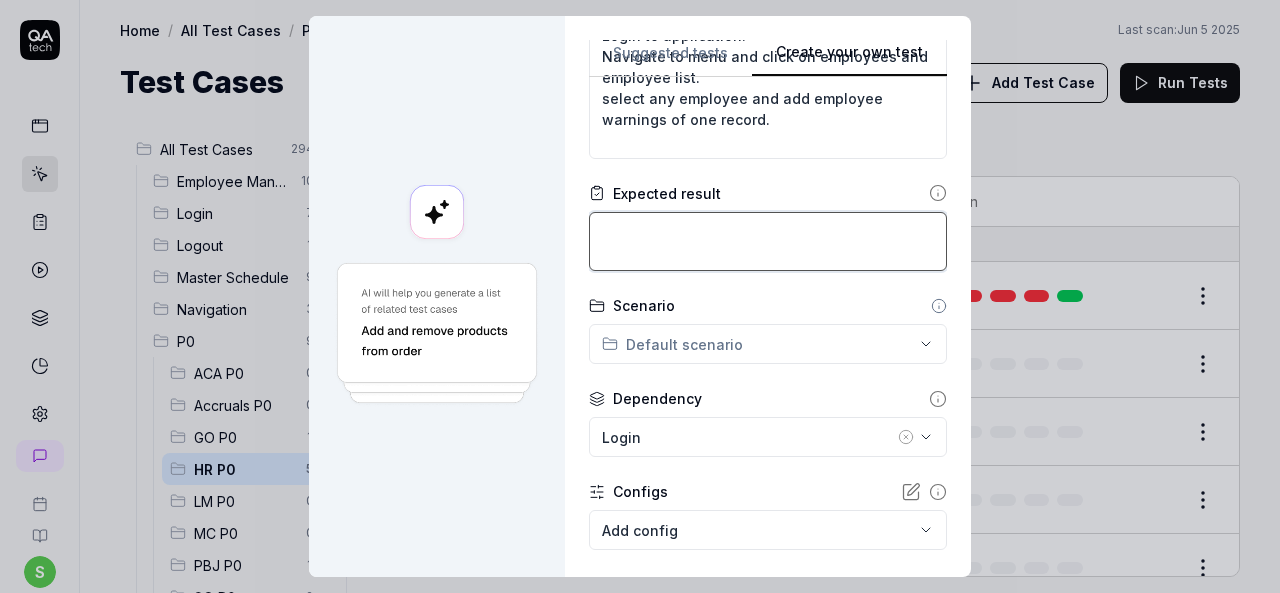 paste on "Employee warnings should create successfully" 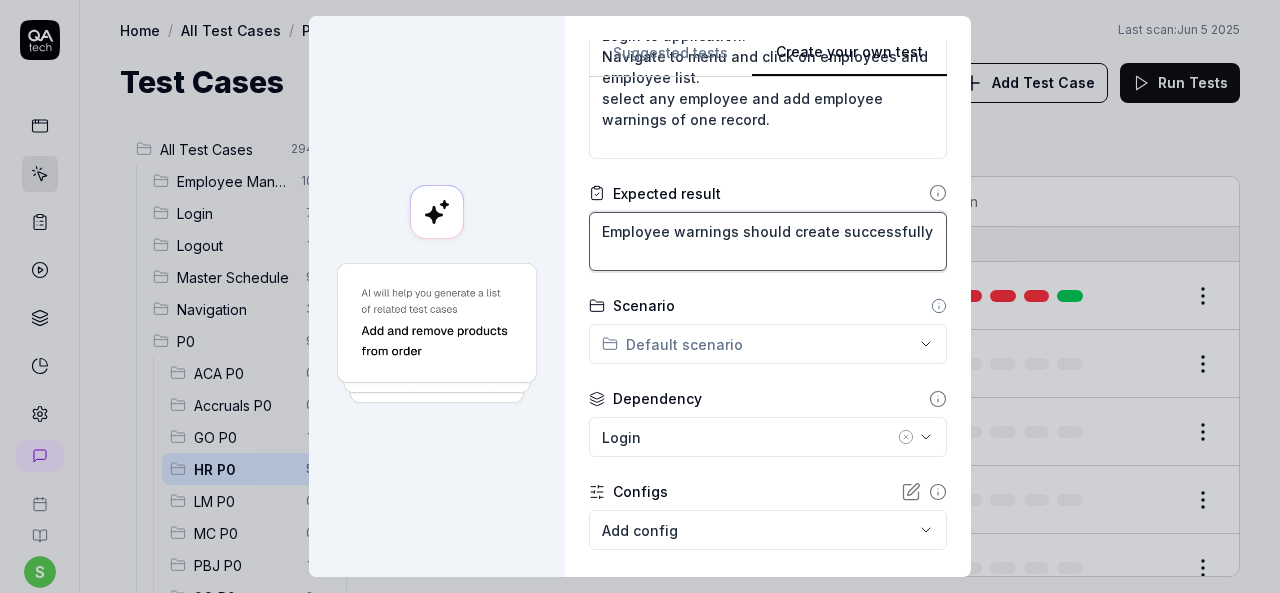 type on "Employee warnings should create successfully" 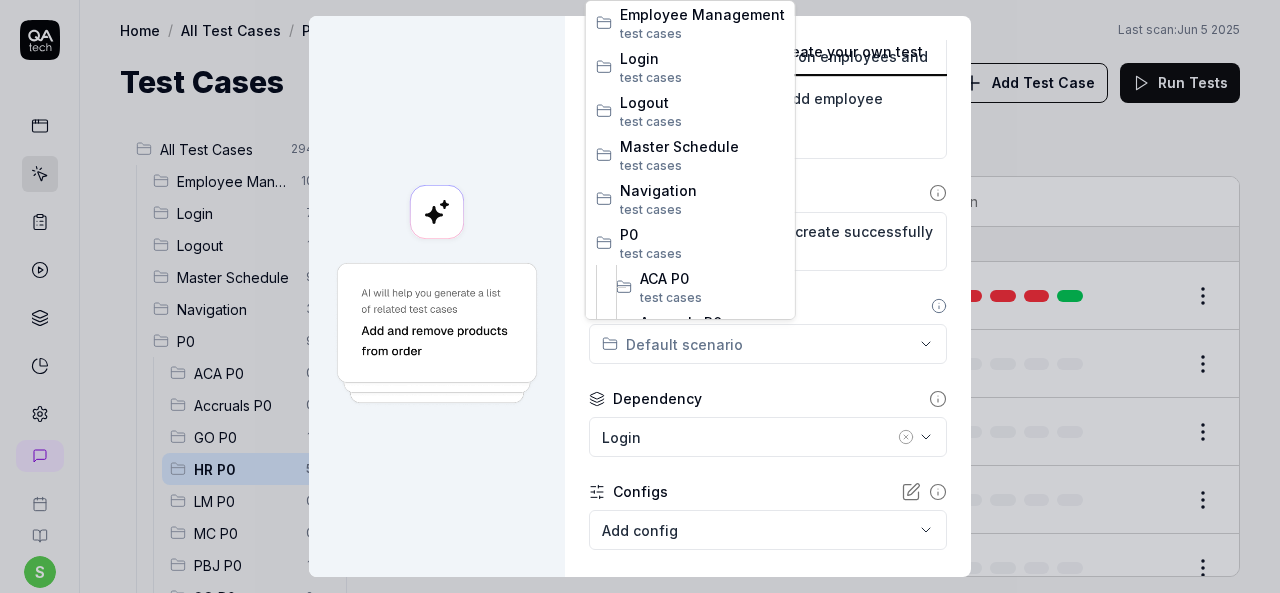 click on "**********" at bounding box center [640, 296] 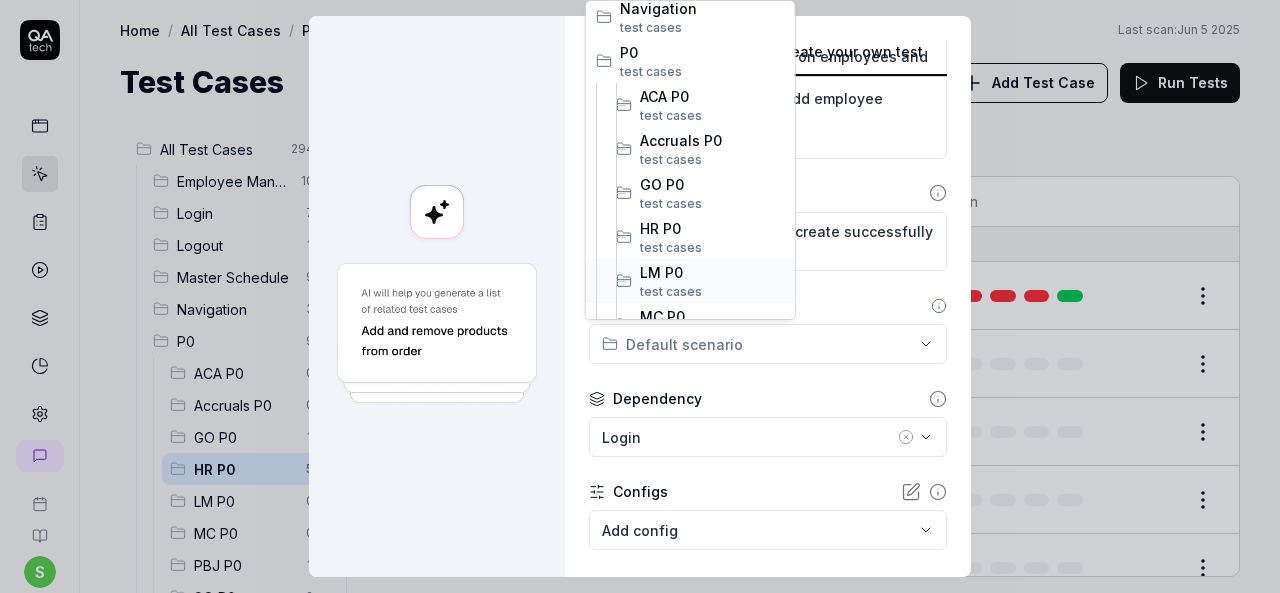 scroll, scrollTop: 200, scrollLeft: 0, axis: vertical 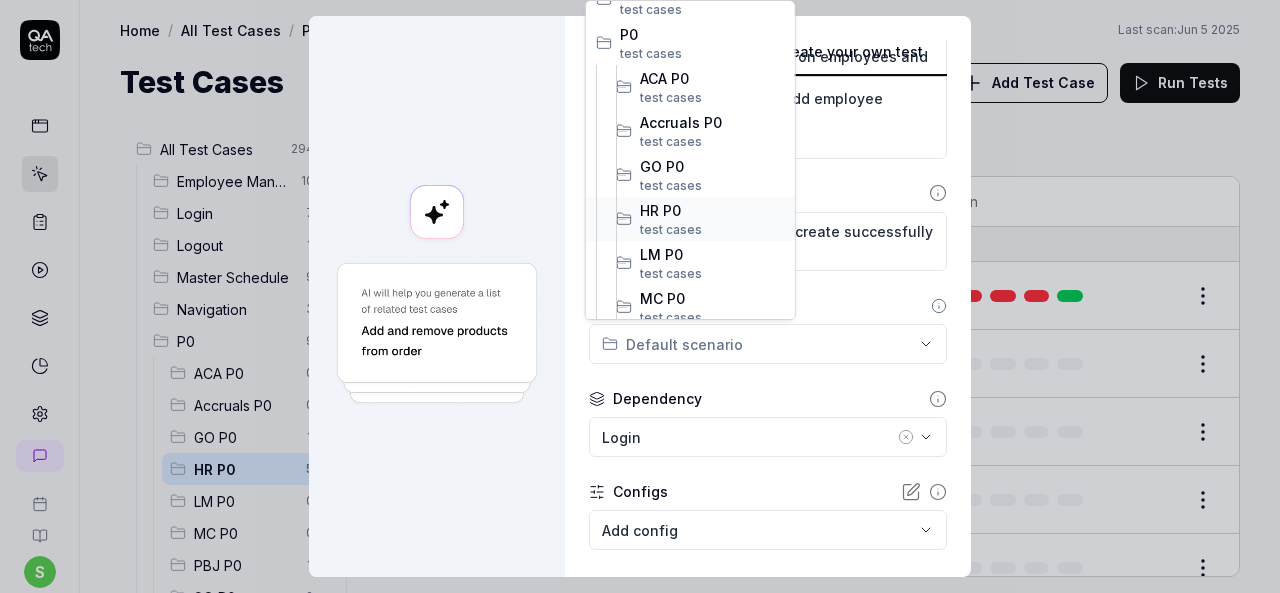 click on "HR P0" at bounding box center [712, 210] 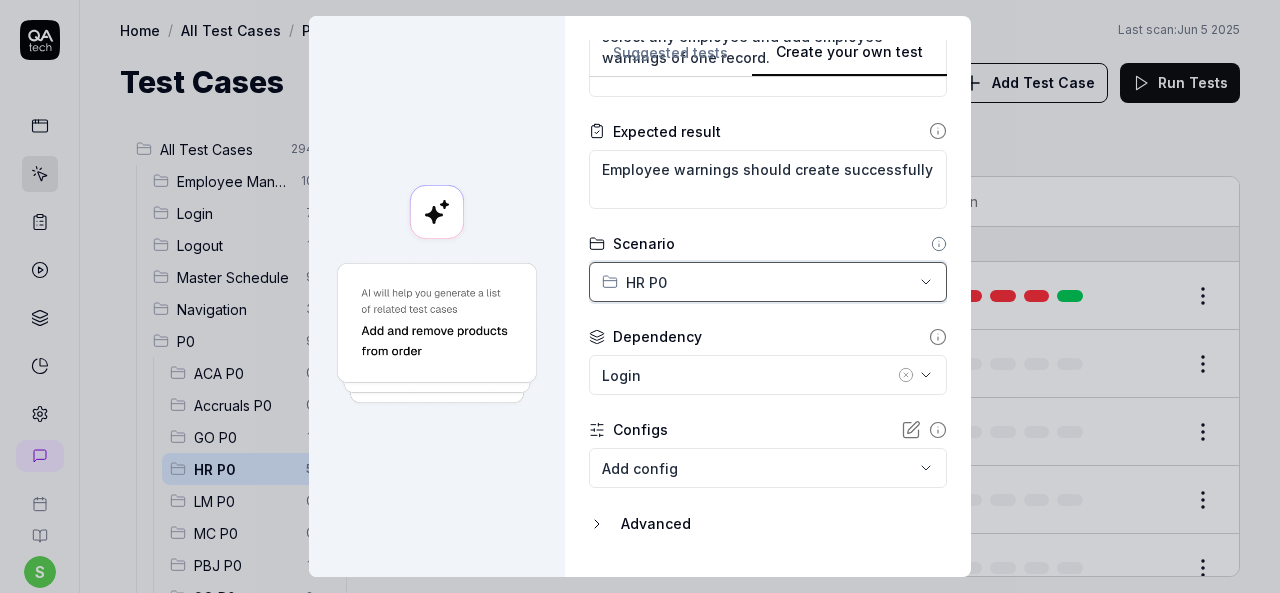 scroll, scrollTop: 408, scrollLeft: 0, axis: vertical 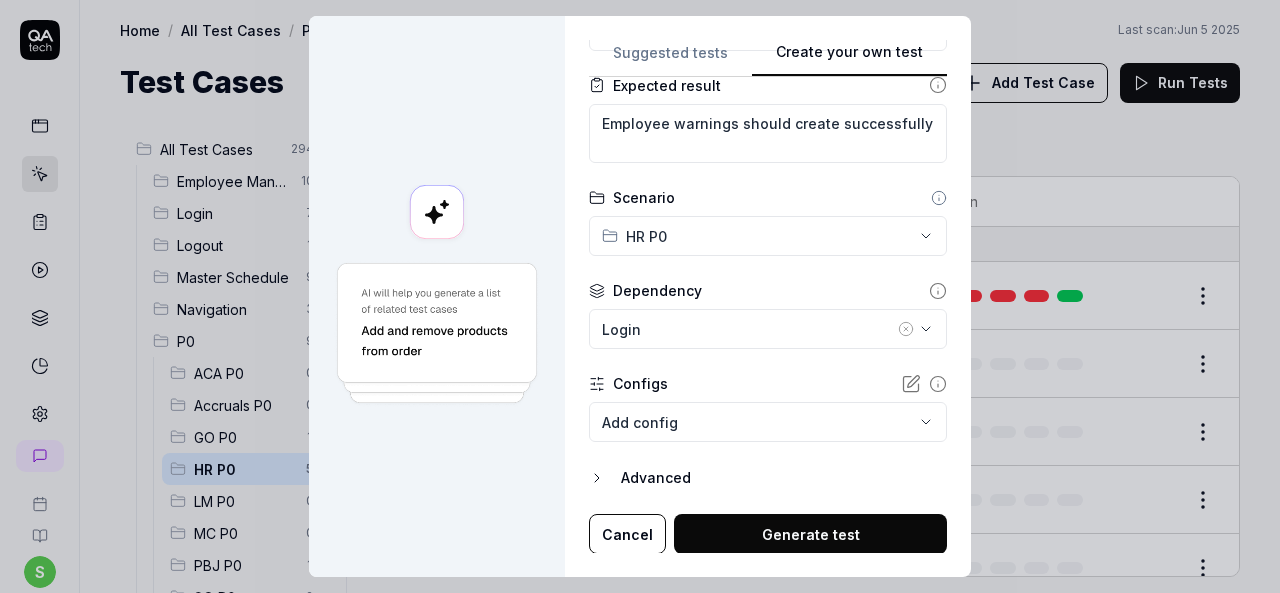 click 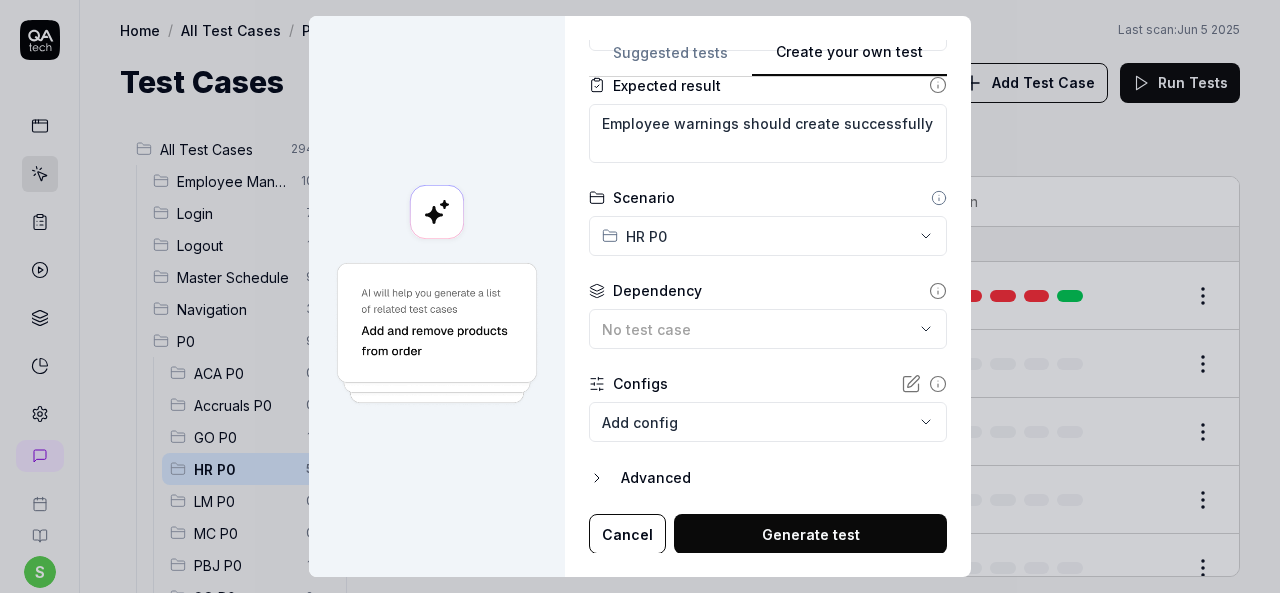 click on "s S Home / All Test Cases / P0 / HR P0 Home / All Test Cases / P0 / HR P0 Last scan:  Jun 5 2025 Test Cases Add Test Case Run Tests All Test Cases 294 Employee Management 10 Login 7 Logout 1 Master Schedule 9 Navigation 3 P0 9 ACA P0 0 Accruals P0 0 GO P0 1 HR P0 5 LM P0 0 MC P0 0 PBJ P0 1 SO P0 2 SPOT P0 0 TA P0 0 PPV 234 ACA PPV 20 Accruals PPV 35 GO PPV 13 HR PPV 31 LM PPV 7 MC PPV 7 PBJ PPV 22 SO PPV 56 Spotlight PPV 3 TA PPV 40 Reporting 3 Schedule Optimizer 1 Screen Loads 7 Time & Attendance 6 Filters Name Status Last Run P0 HR P0 Add agency employee STG01 Active Edit Add back ground check to an employee STG01 Active Edit Add certifications to an employee STG01 Active Edit Add documents to an employee STG01 Active Edit Add employee STG01 Active Edit
To pick up a draggable item, press the space bar.
While dragging, use the arrow keys to move the item.
Press space again to drop the item in its new position, or press escape to cancel.
* Create your own test Suggested tests Name STG01" at bounding box center [640, 296] 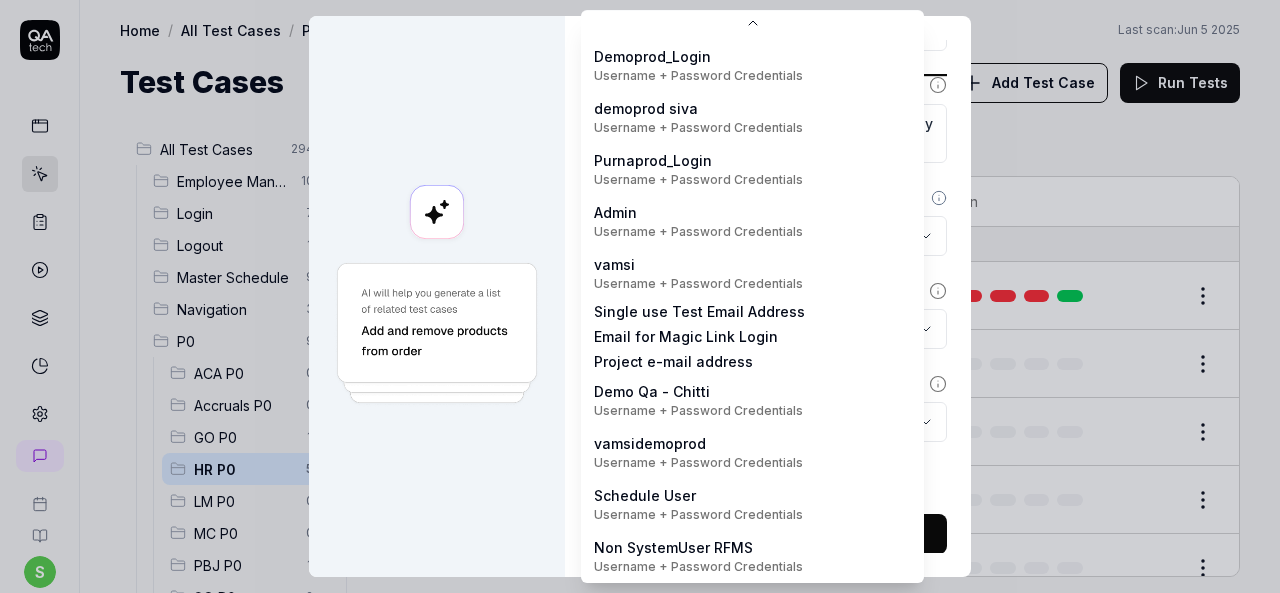 scroll, scrollTop: 367, scrollLeft: 0, axis: vertical 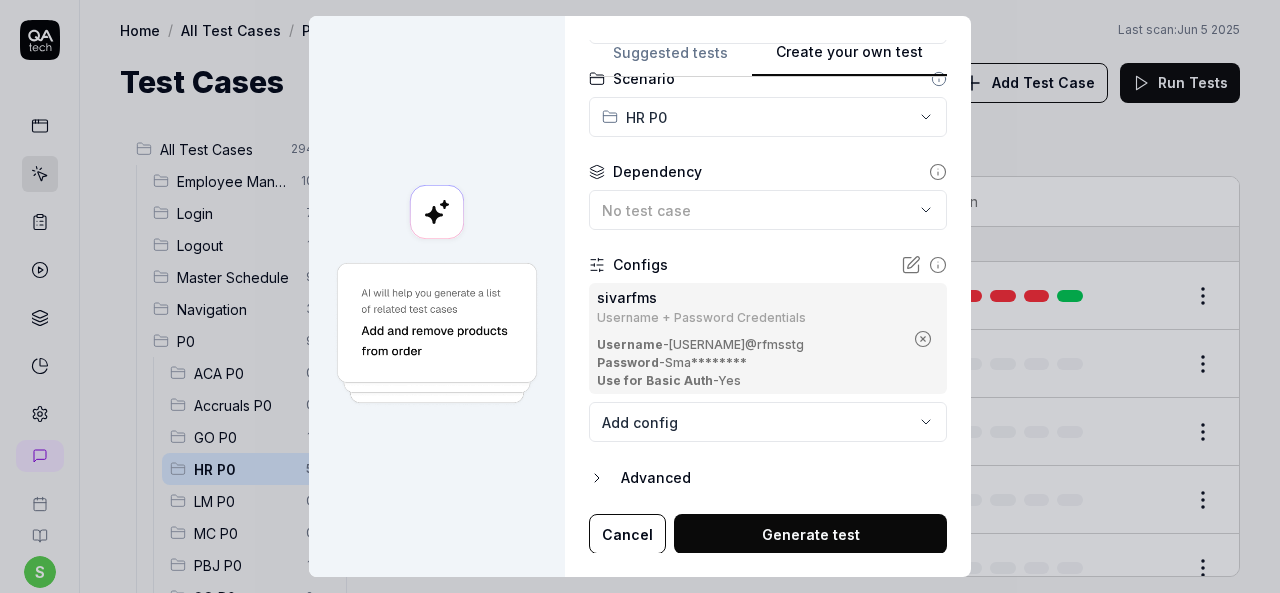 click on "Generate test" at bounding box center [810, 534] 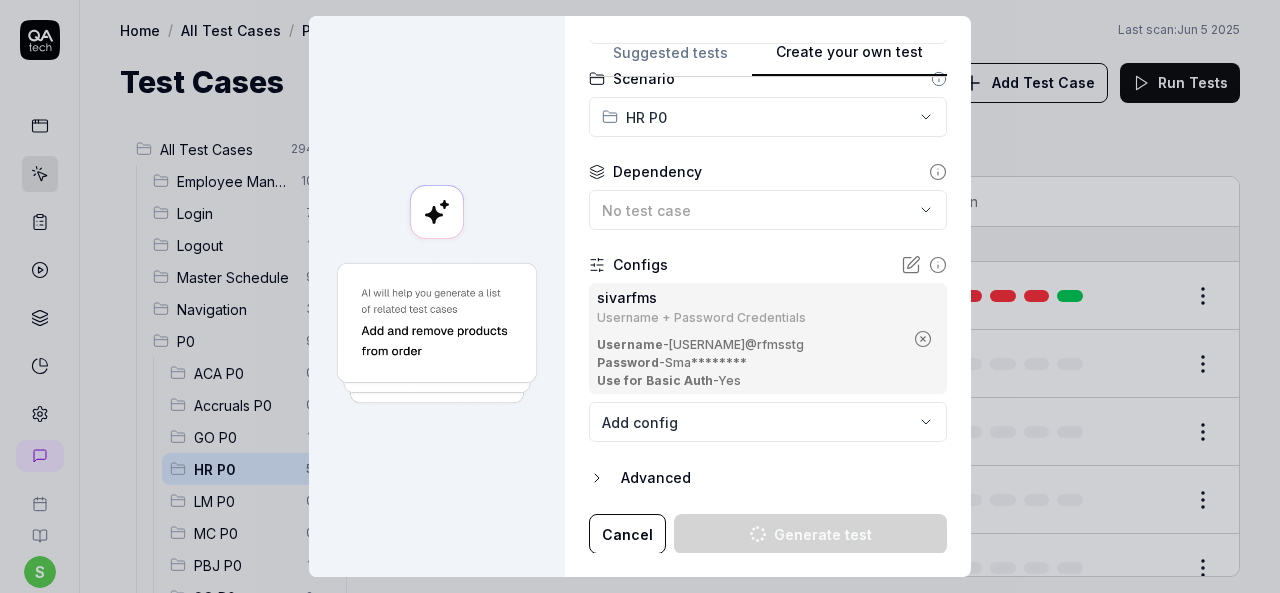 type on "*" 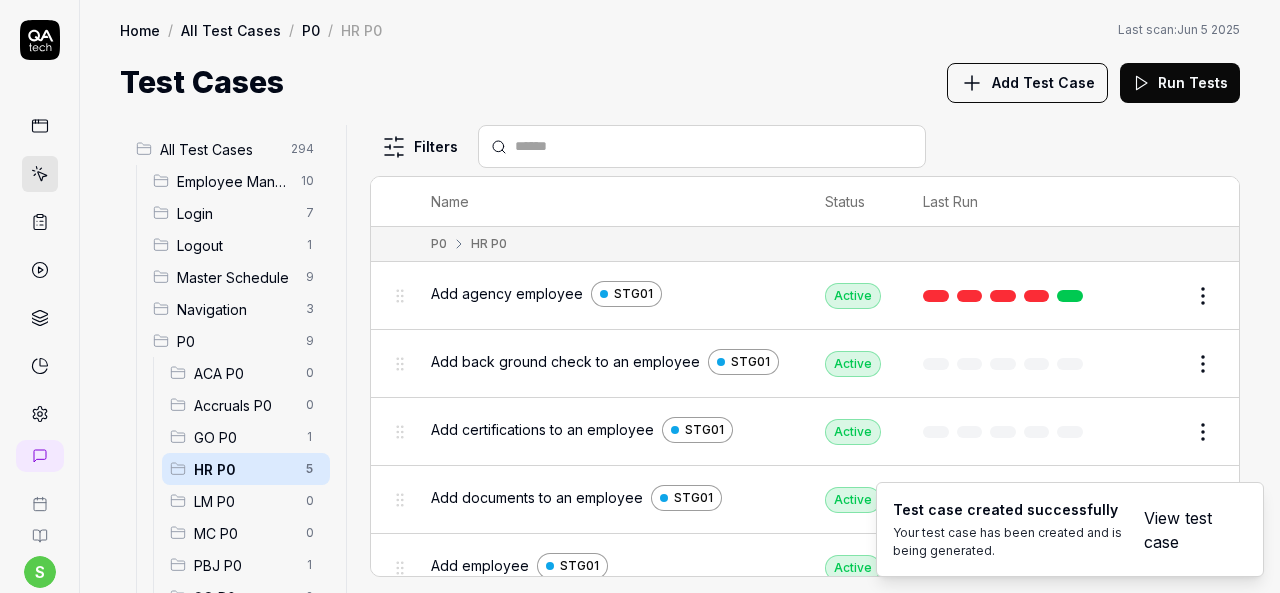 scroll, scrollTop: 0, scrollLeft: 0, axis: both 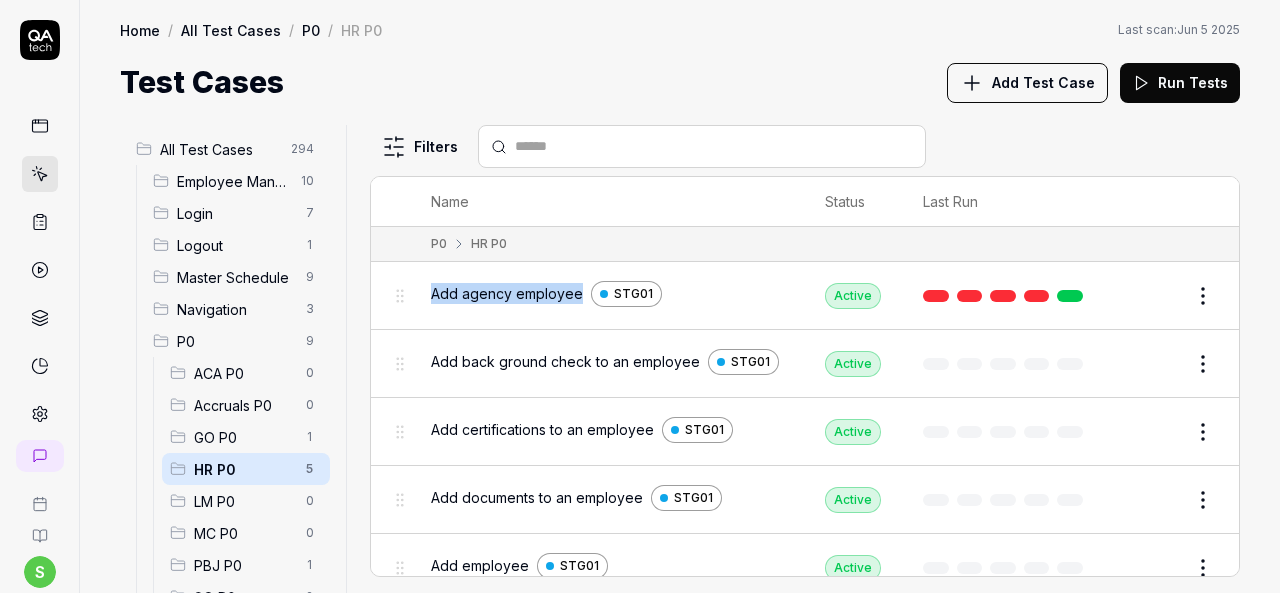 drag, startPoint x: 578, startPoint y: 289, endPoint x: 430, endPoint y: 292, distance: 148.0304 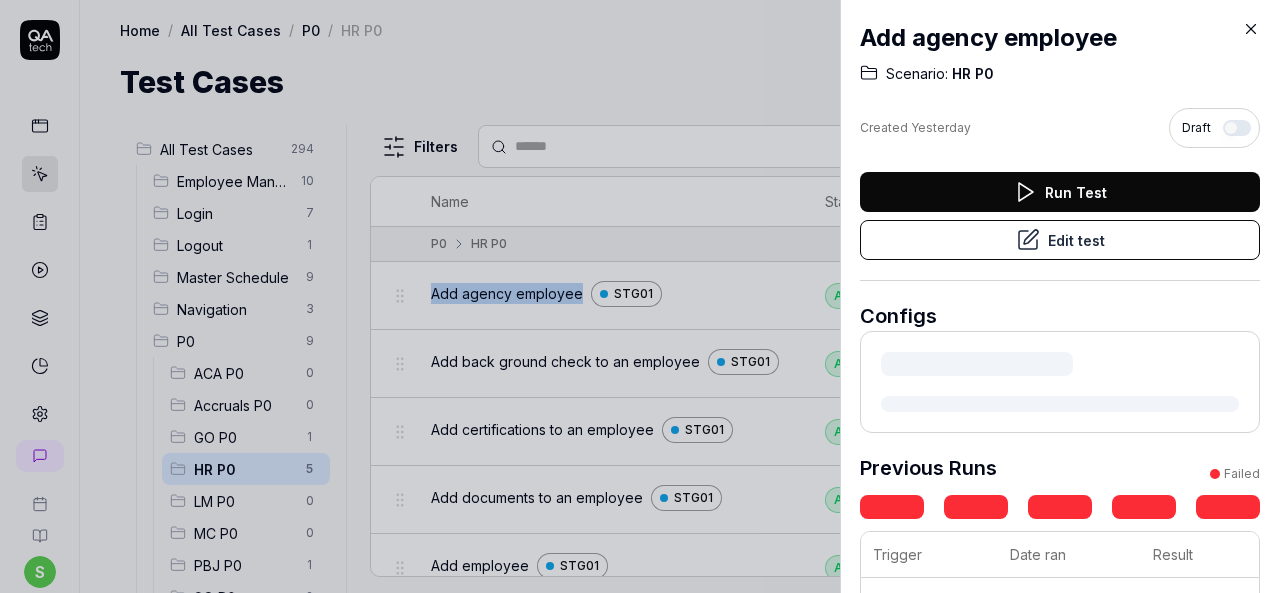 type 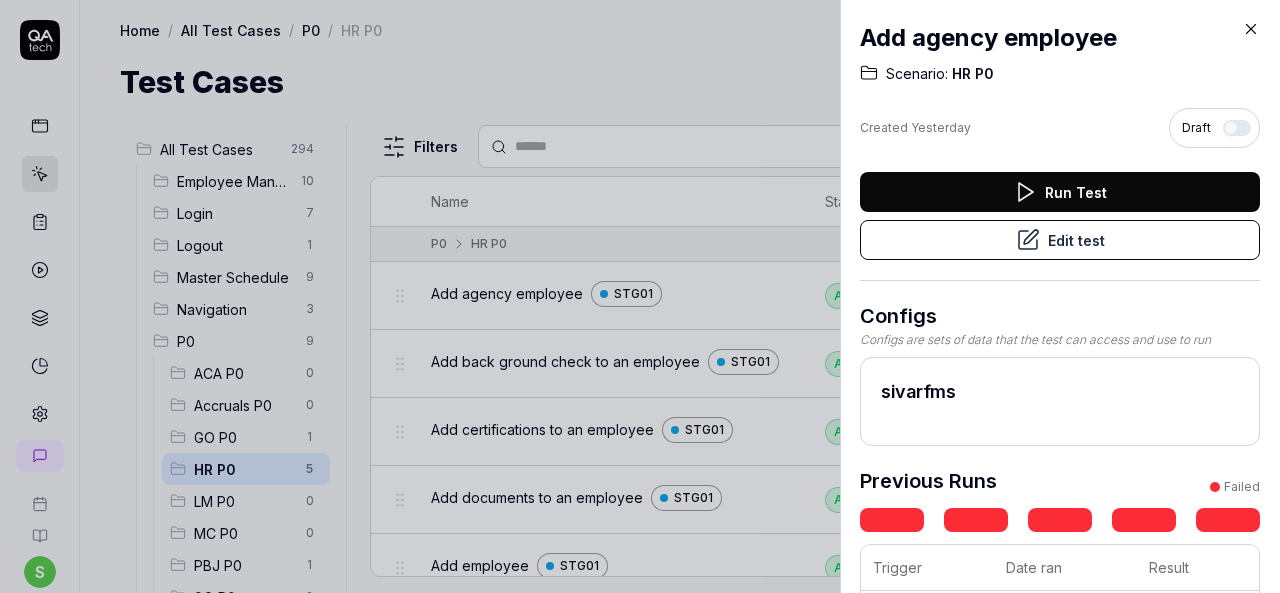 click at bounding box center (640, 296) 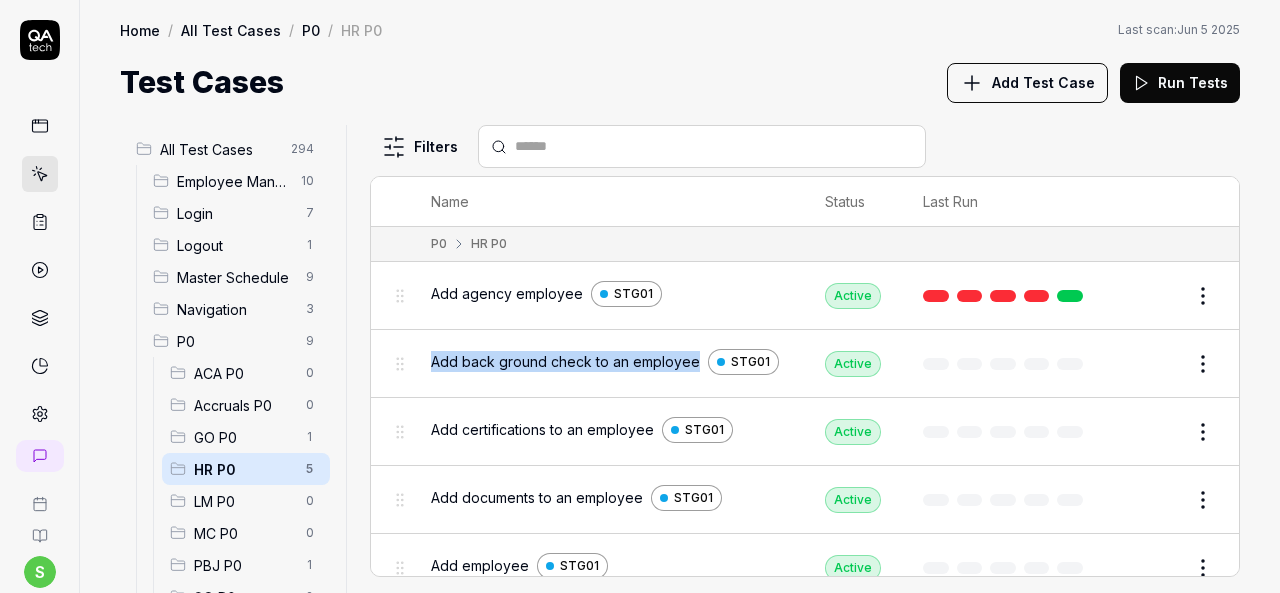 drag, startPoint x: 694, startPoint y: 359, endPoint x: 417, endPoint y: 359, distance: 277 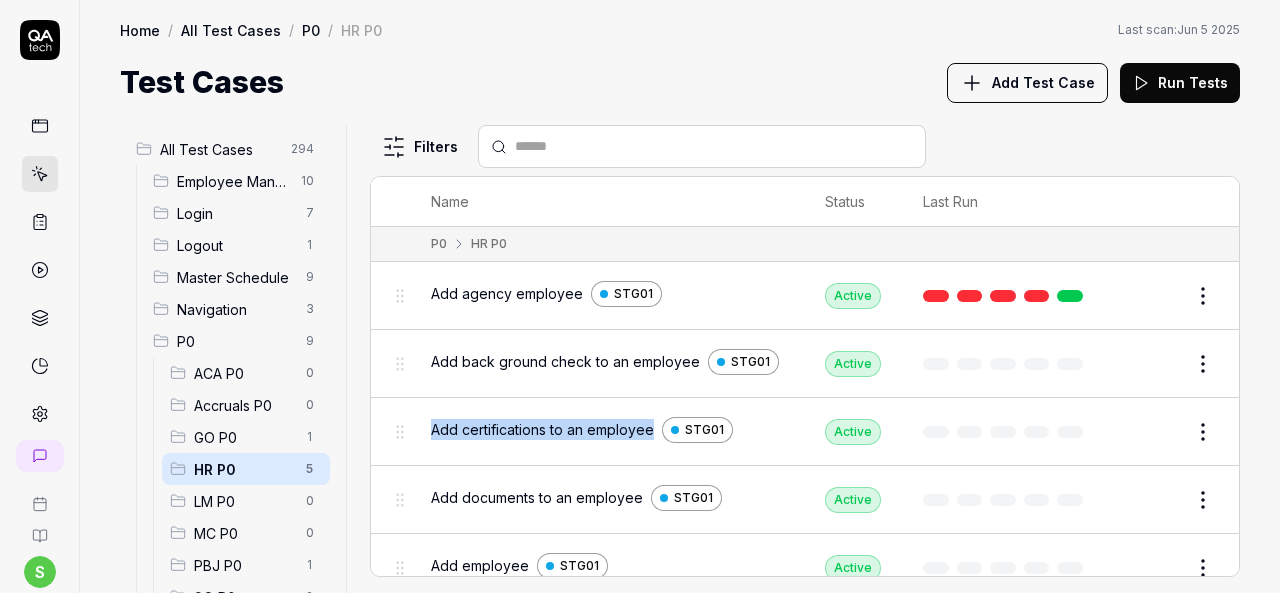 drag, startPoint x: 654, startPoint y: 427, endPoint x: 434, endPoint y: 426, distance: 220.00227 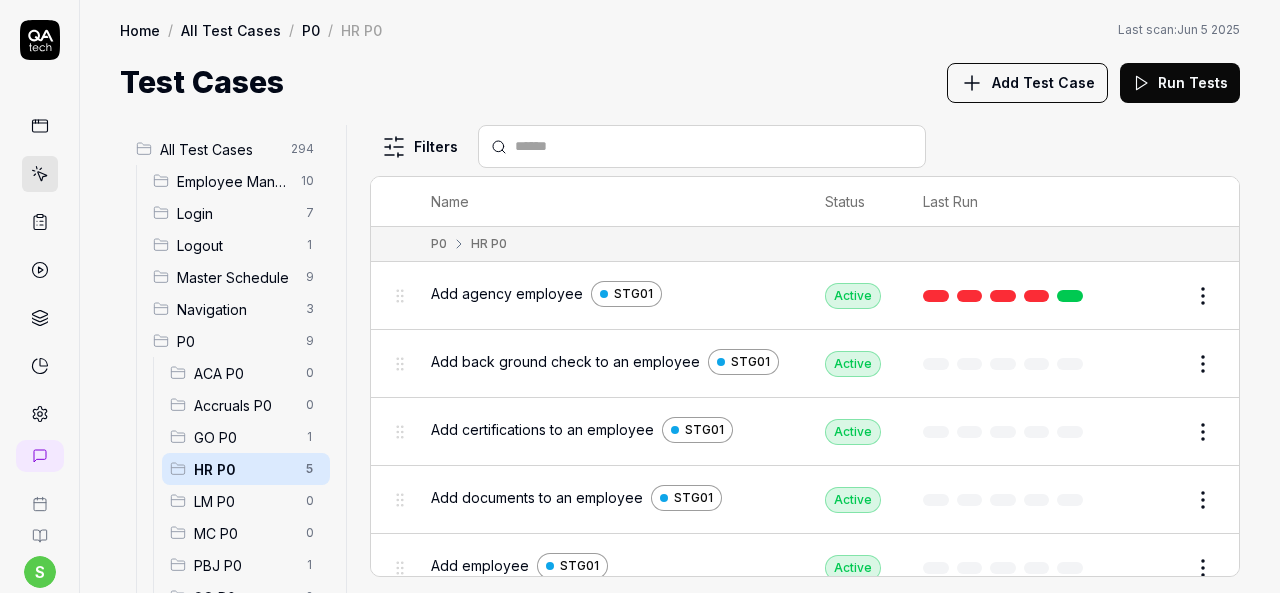 drag, startPoint x: 640, startPoint y: 497, endPoint x: 591, endPoint y: 497, distance: 49 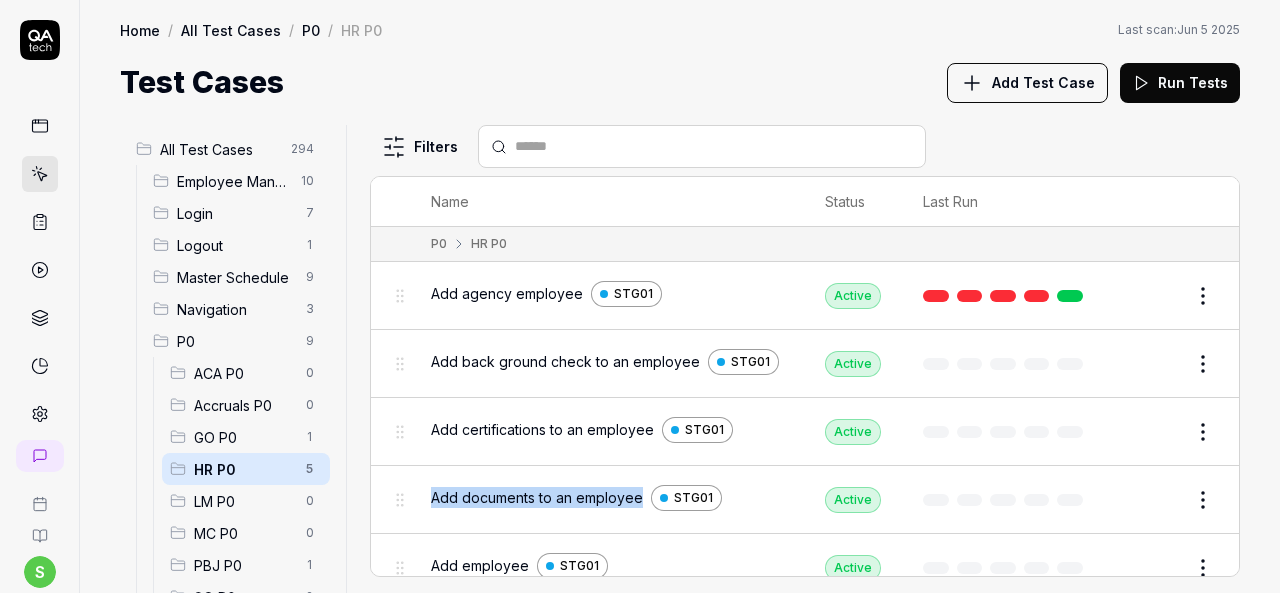 drag, startPoint x: 640, startPoint y: 495, endPoint x: 433, endPoint y: 490, distance: 207.06038 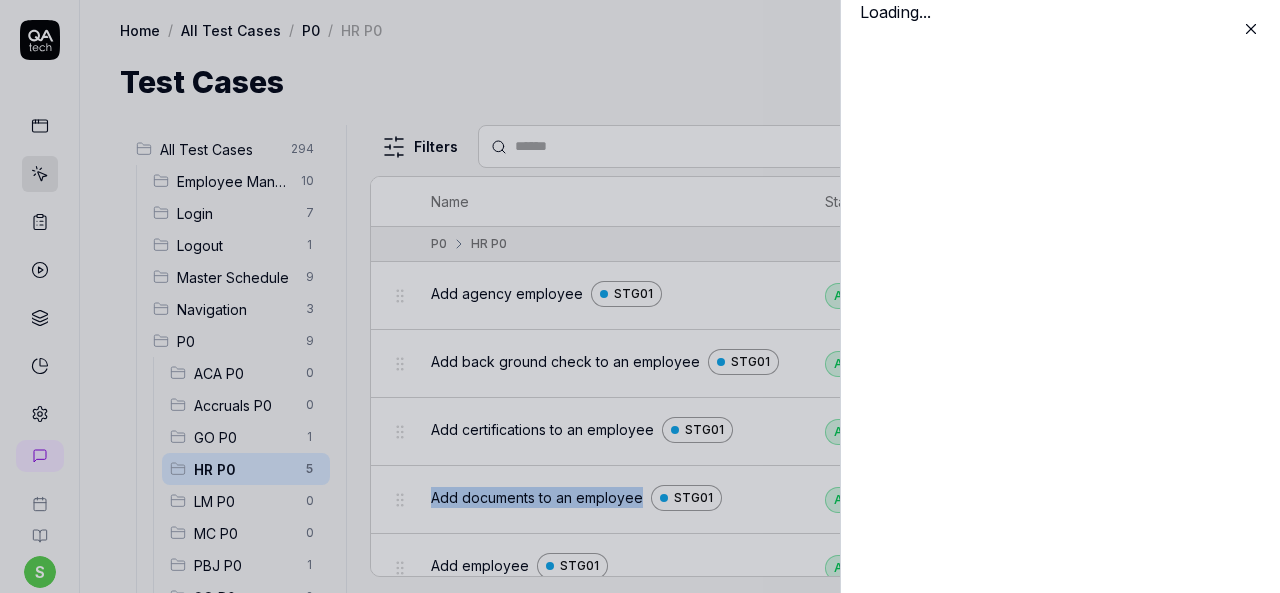 type 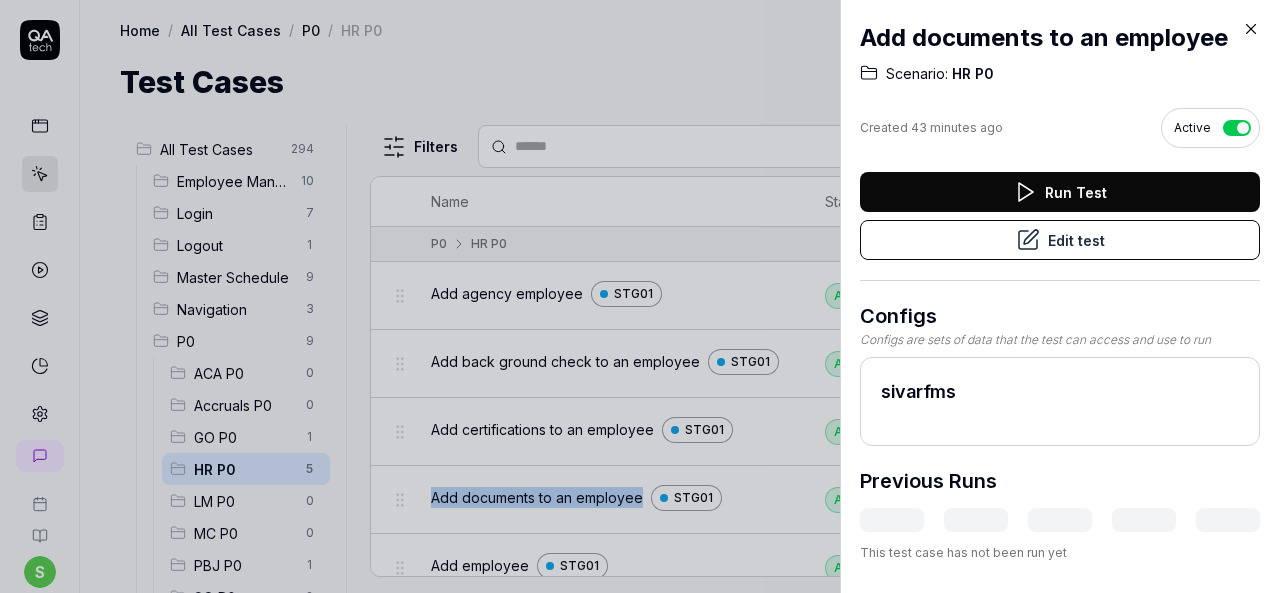 click 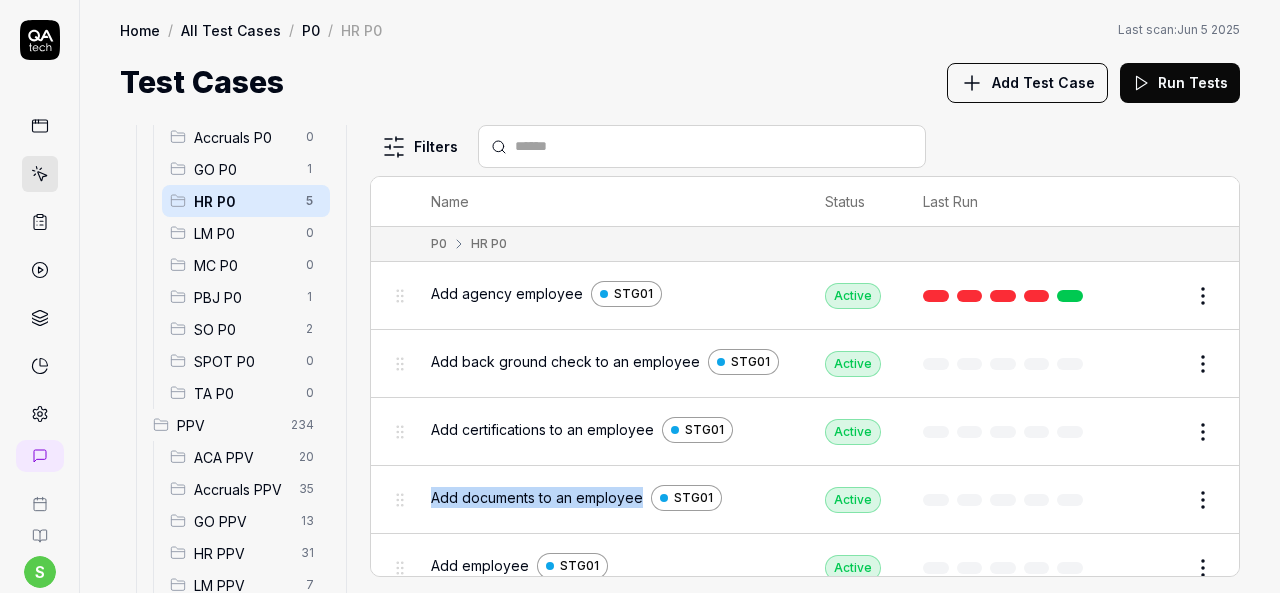 scroll, scrollTop: 300, scrollLeft: 0, axis: vertical 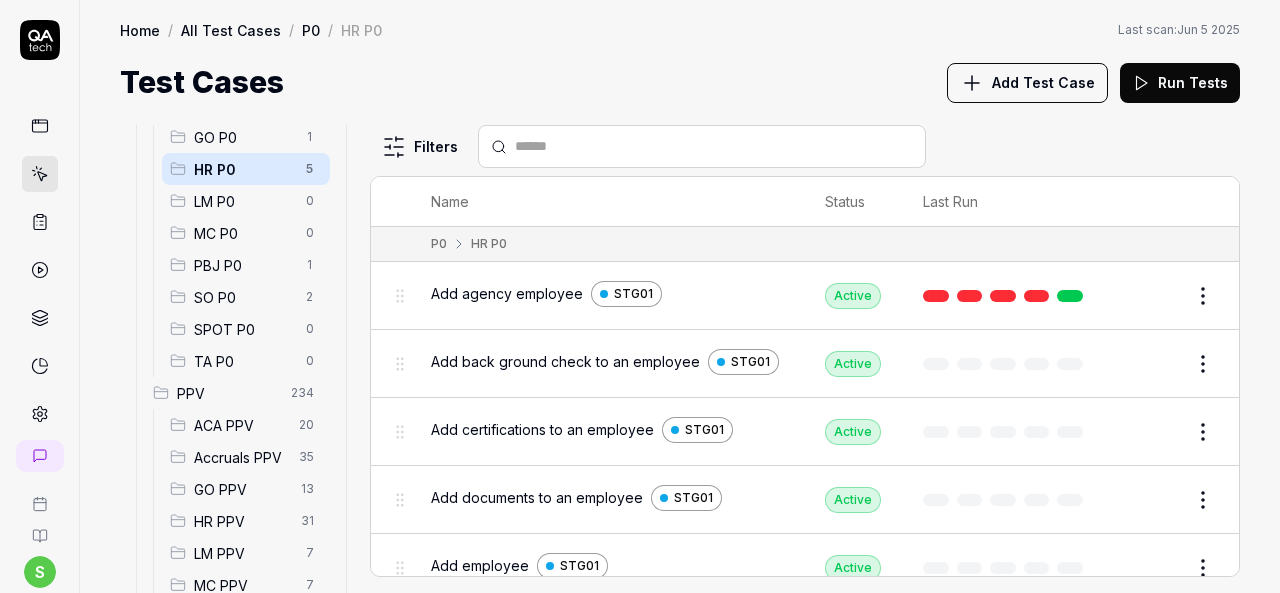click on "HR PPV" at bounding box center (241, 521) 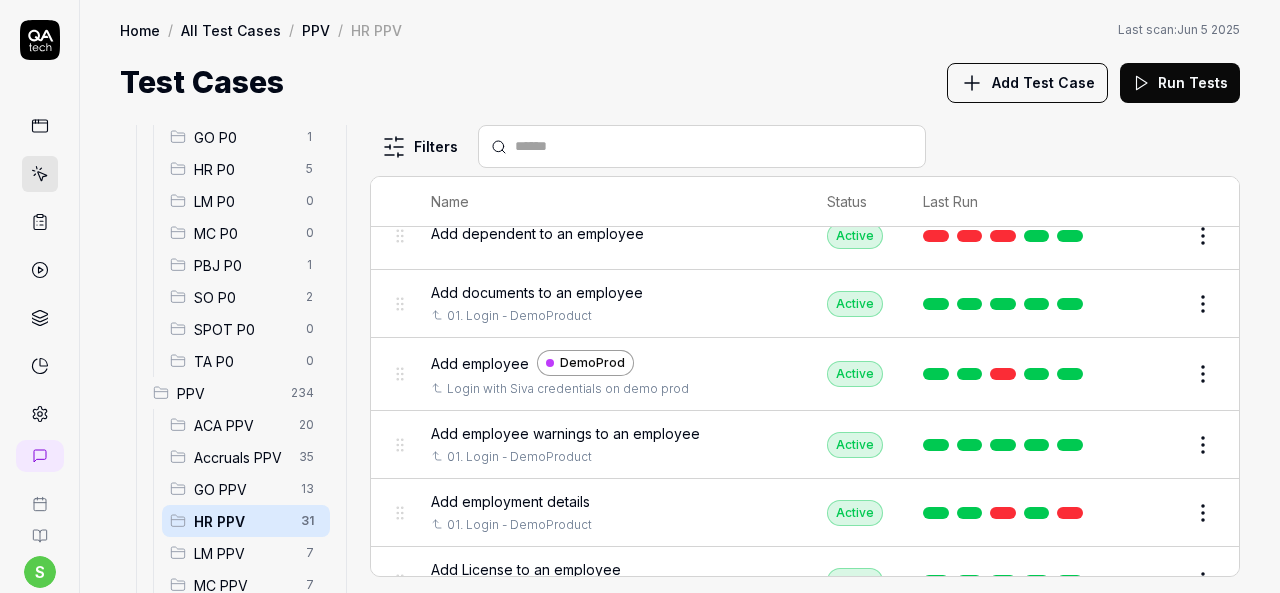 scroll, scrollTop: 400, scrollLeft: 0, axis: vertical 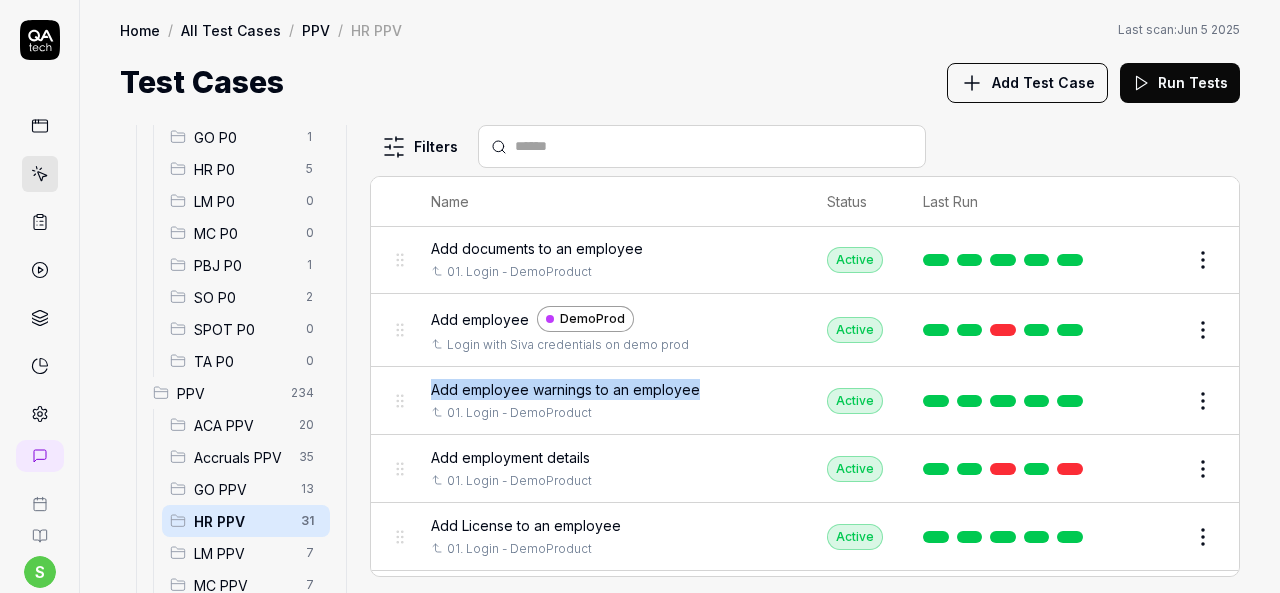 drag, startPoint x: 624, startPoint y: 386, endPoint x: 422, endPoint y: 386, distance: 202 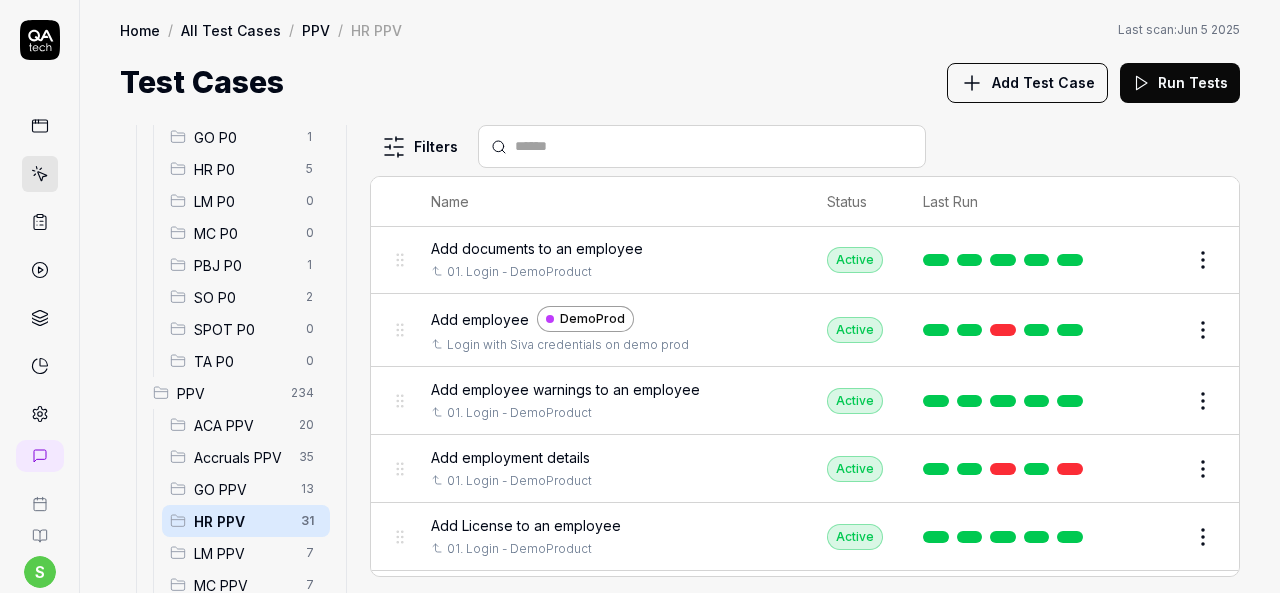 click on "Add employee warnings to an employee 01. Login - DemoProduct" at bounding box center [609, 401] 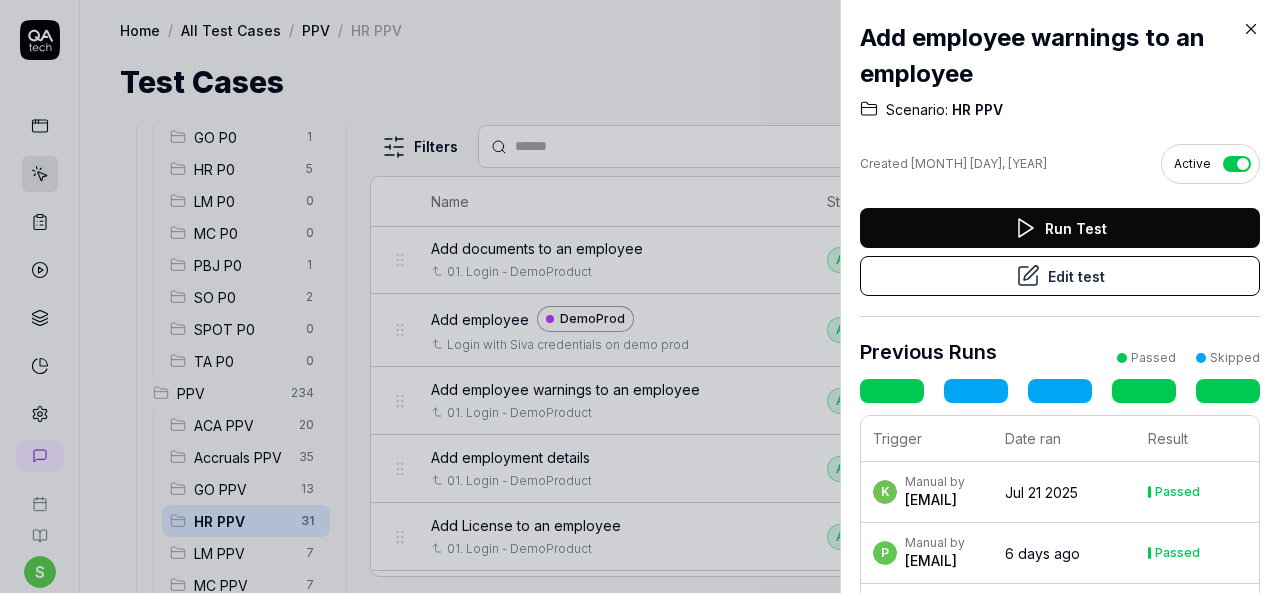 click on "Edit test" at bounding box center [1060, 276] 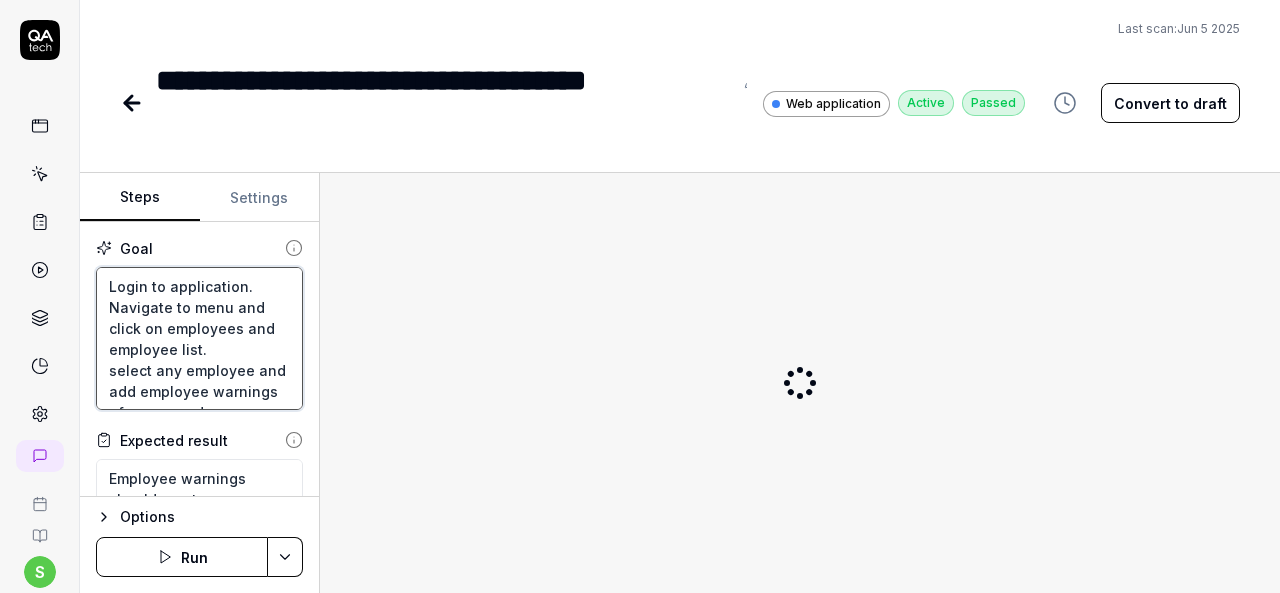 click on "Login to application.
Navigate to menu and click on employees and employee list.
select any employee and add employee warnings of one record." at bounding box center [199, 338] 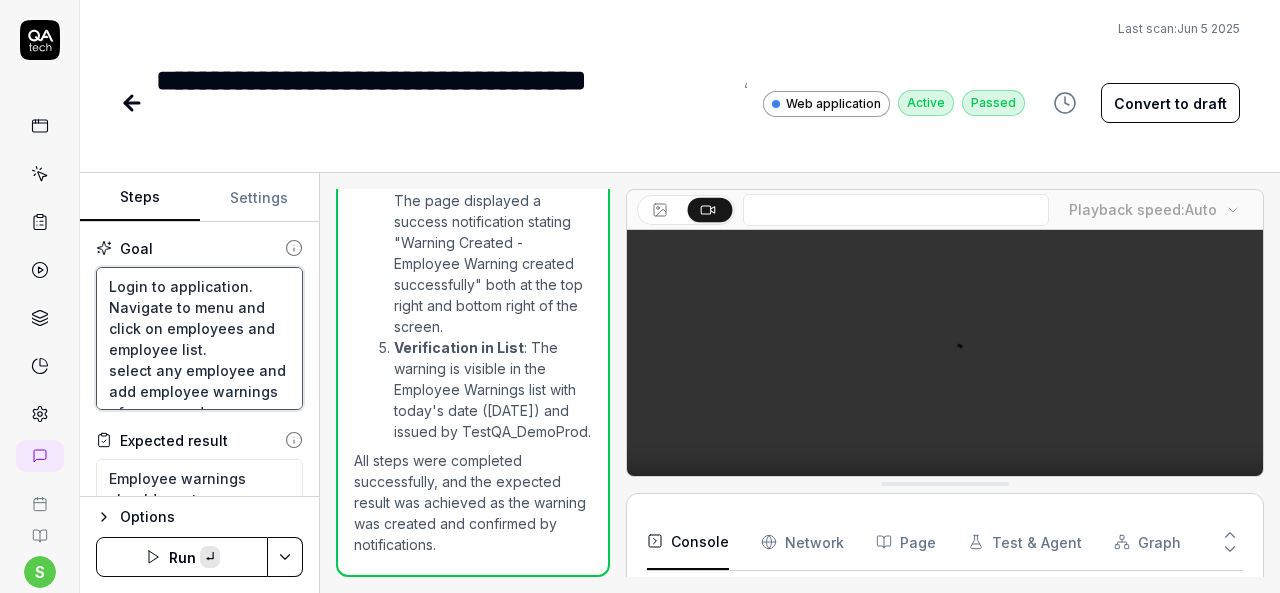scroll, scrollTop: 2300, scrollLeft: 0, axis: vertical 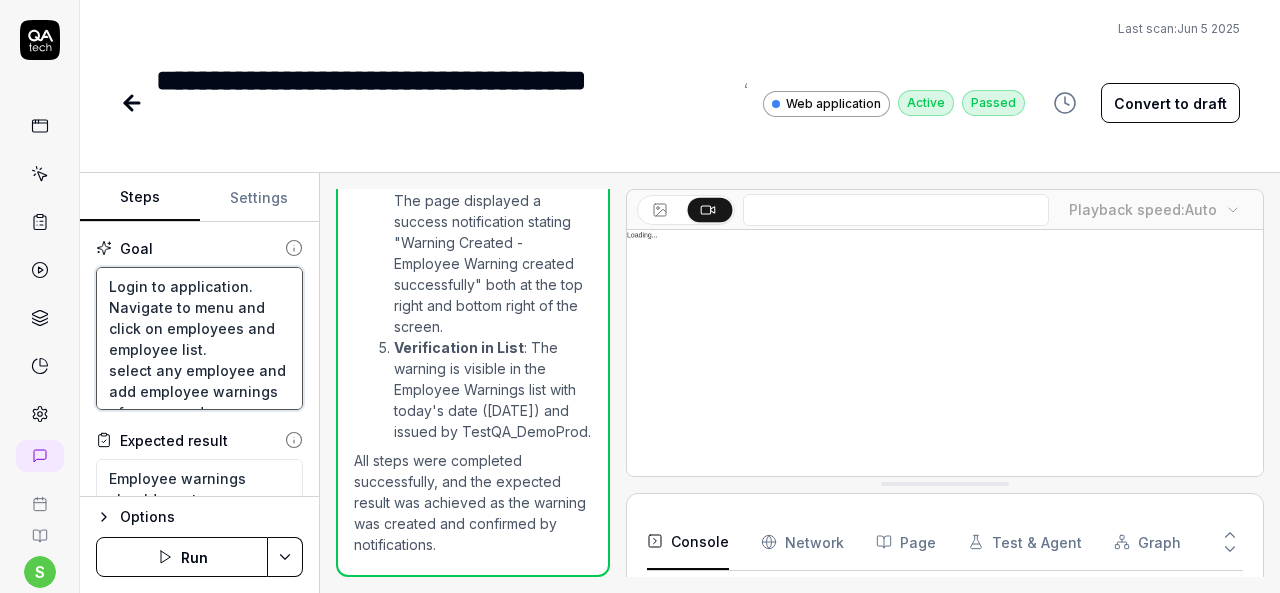 type on "*" 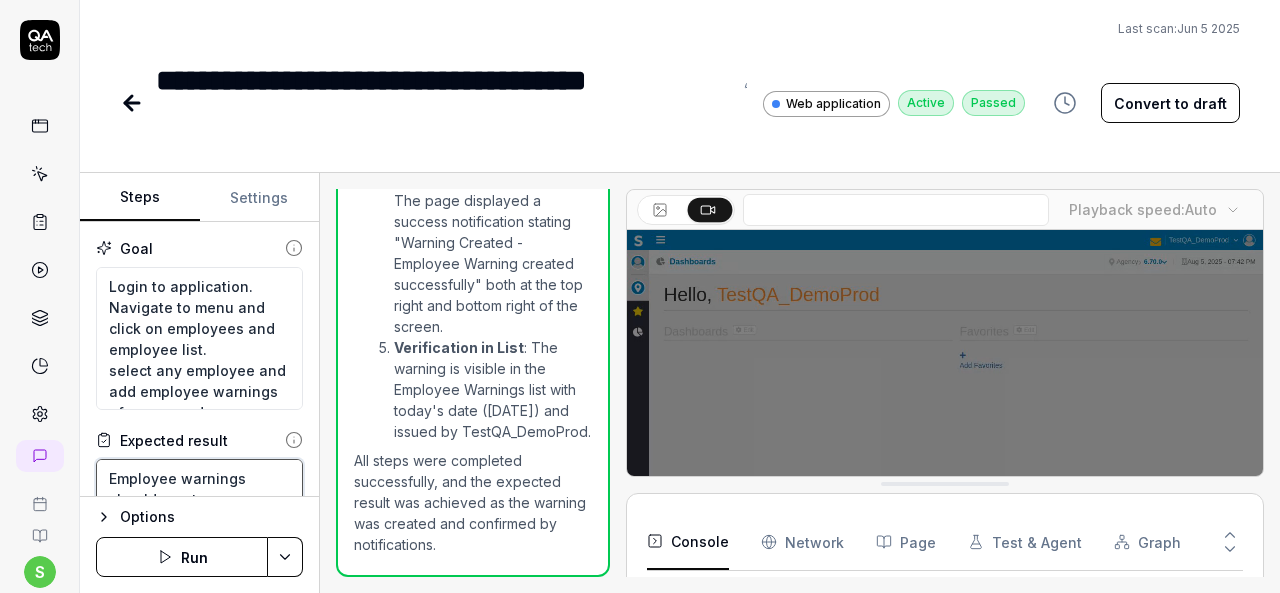 click on "Employee warnings should create successfully" at bounding box center (199, 499) 